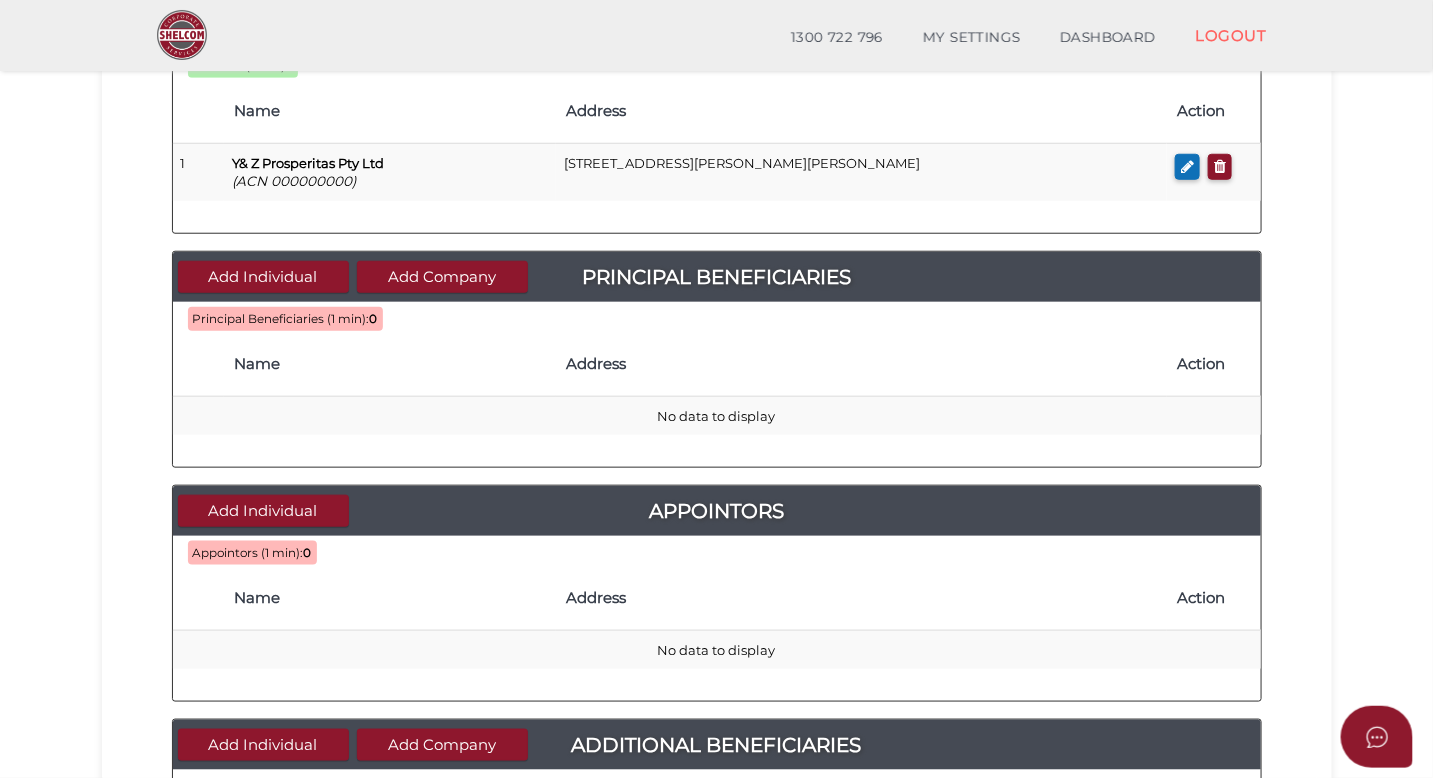 scroll, scrollTop: 513, scrollLeft: 0, axis: vertical 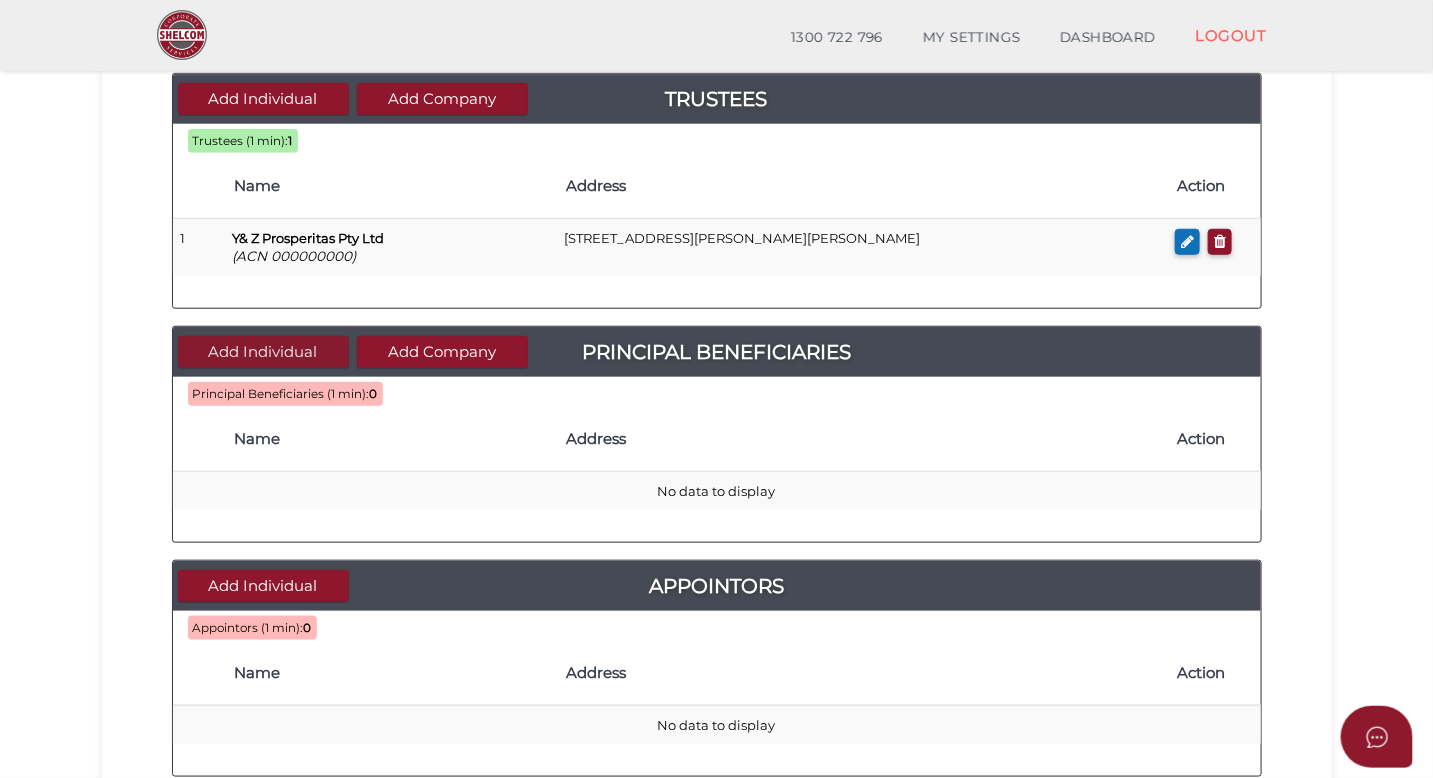 click on "Add Individual" at bounding box center [263, 352] 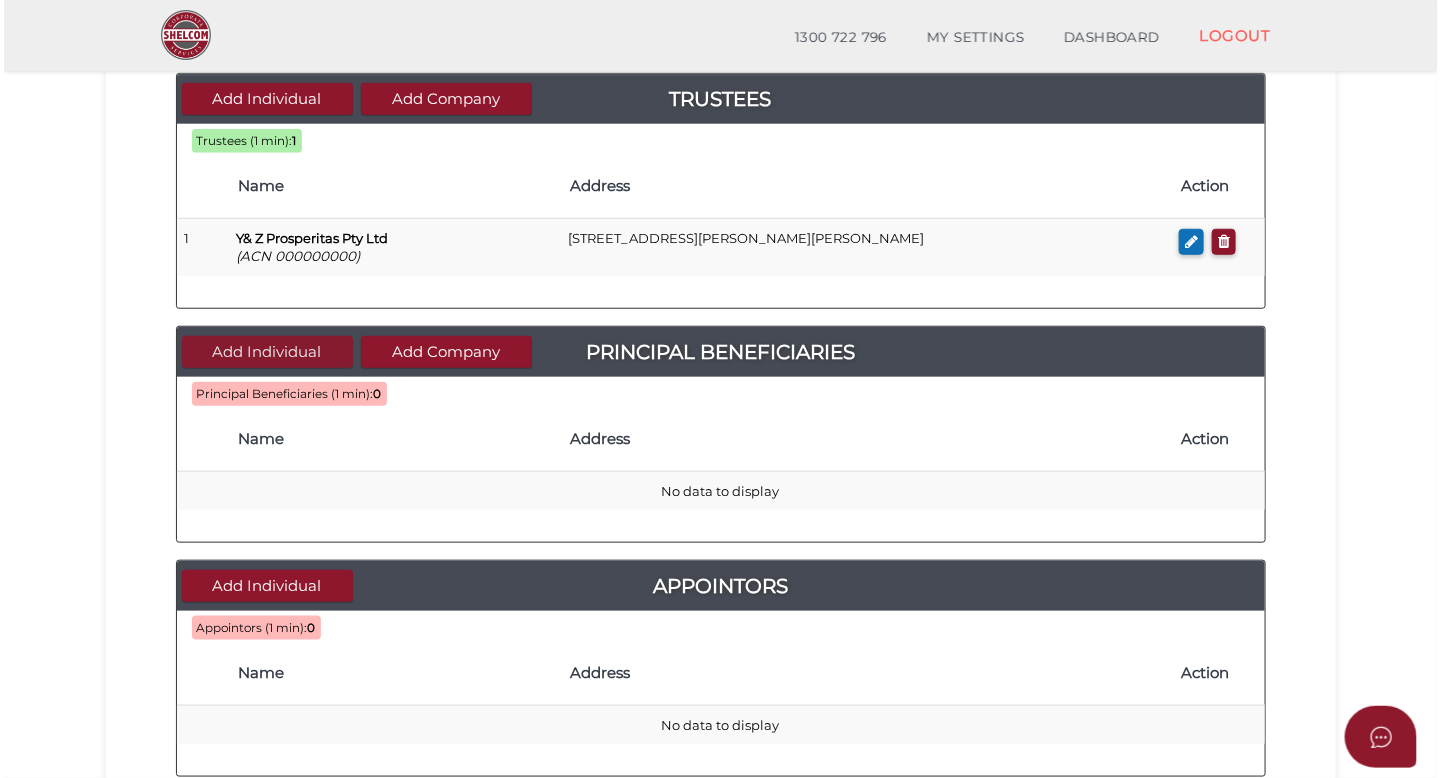scroll, scrollTop: 0, scrollLeft: 0, axis: both 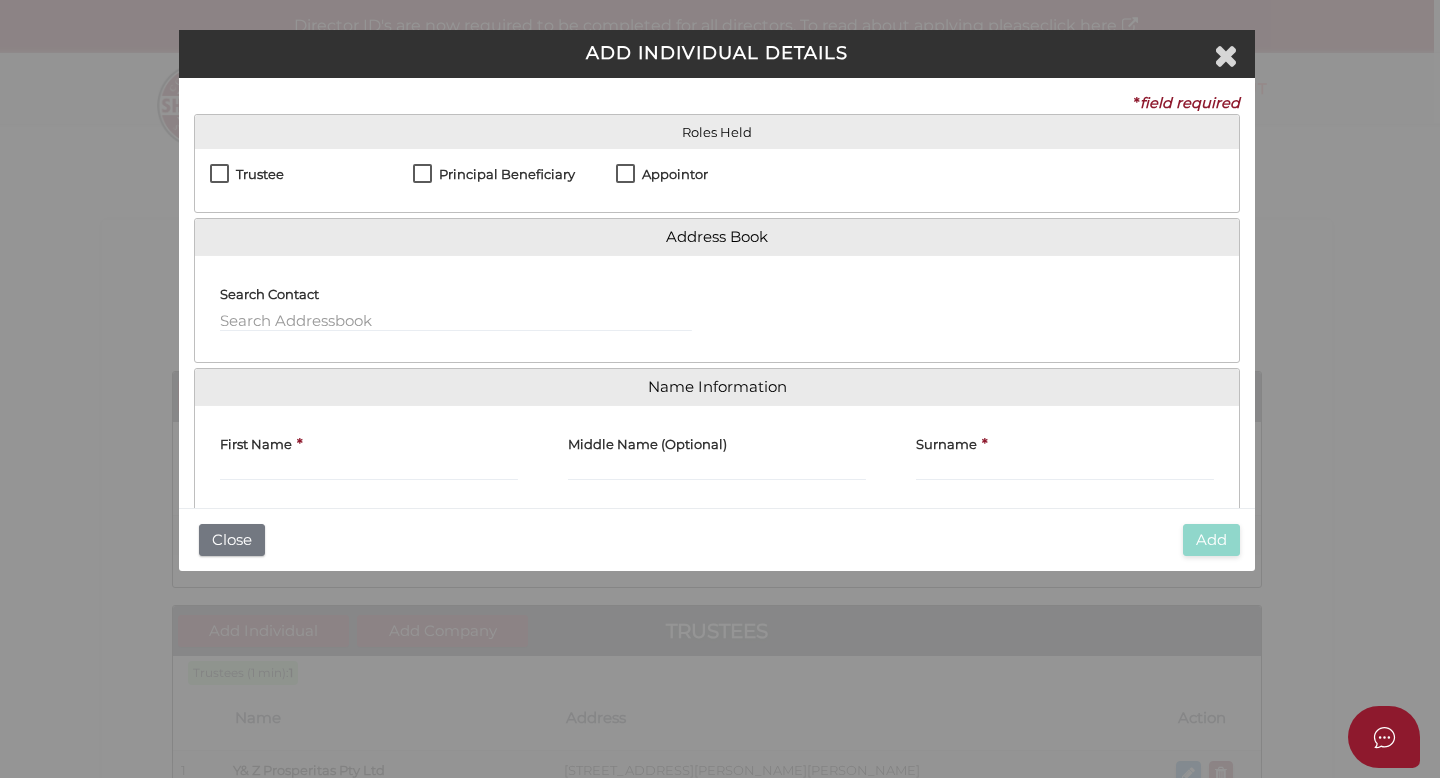 click on "Principal Beneficiary" at bounding box center (494, 179) 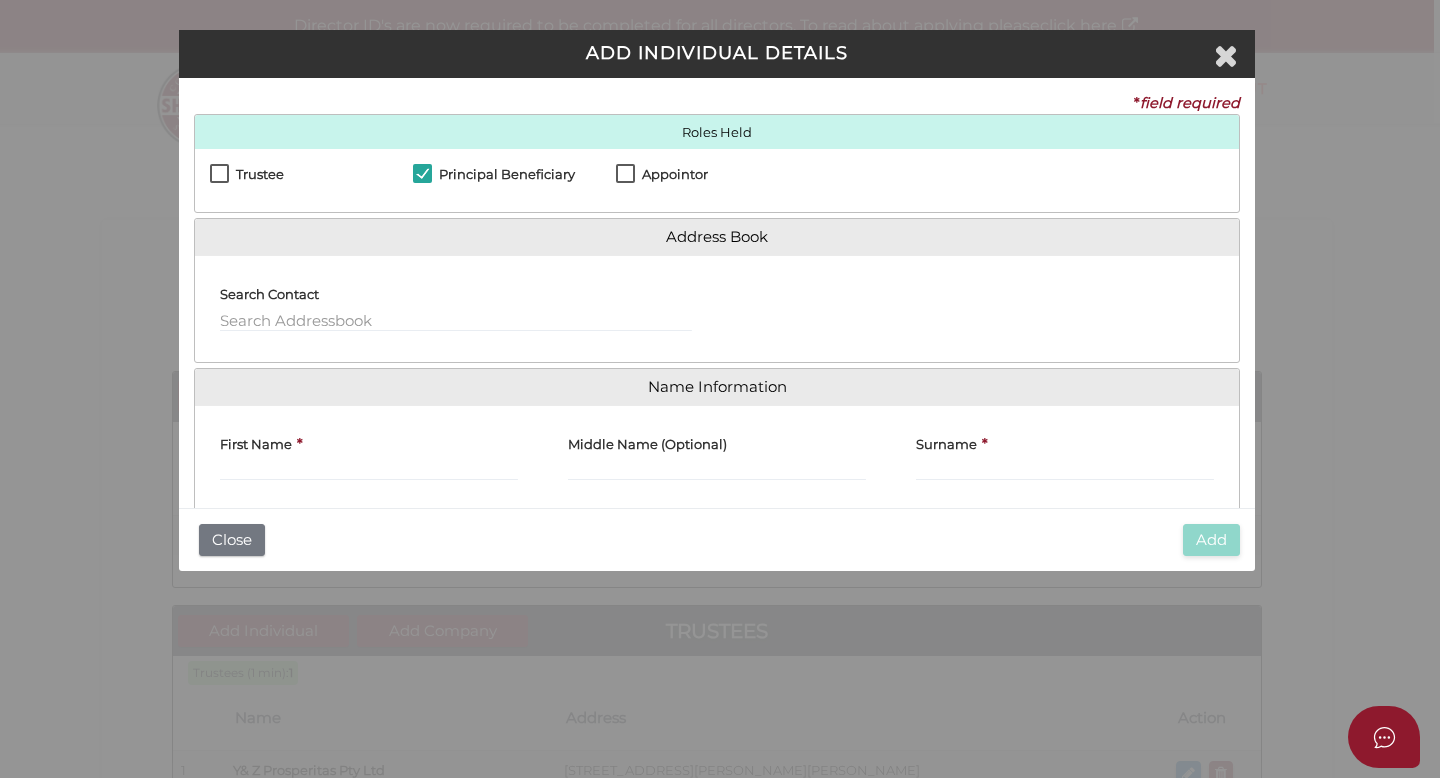click on "Appointor" at bounding box center (675, 174) 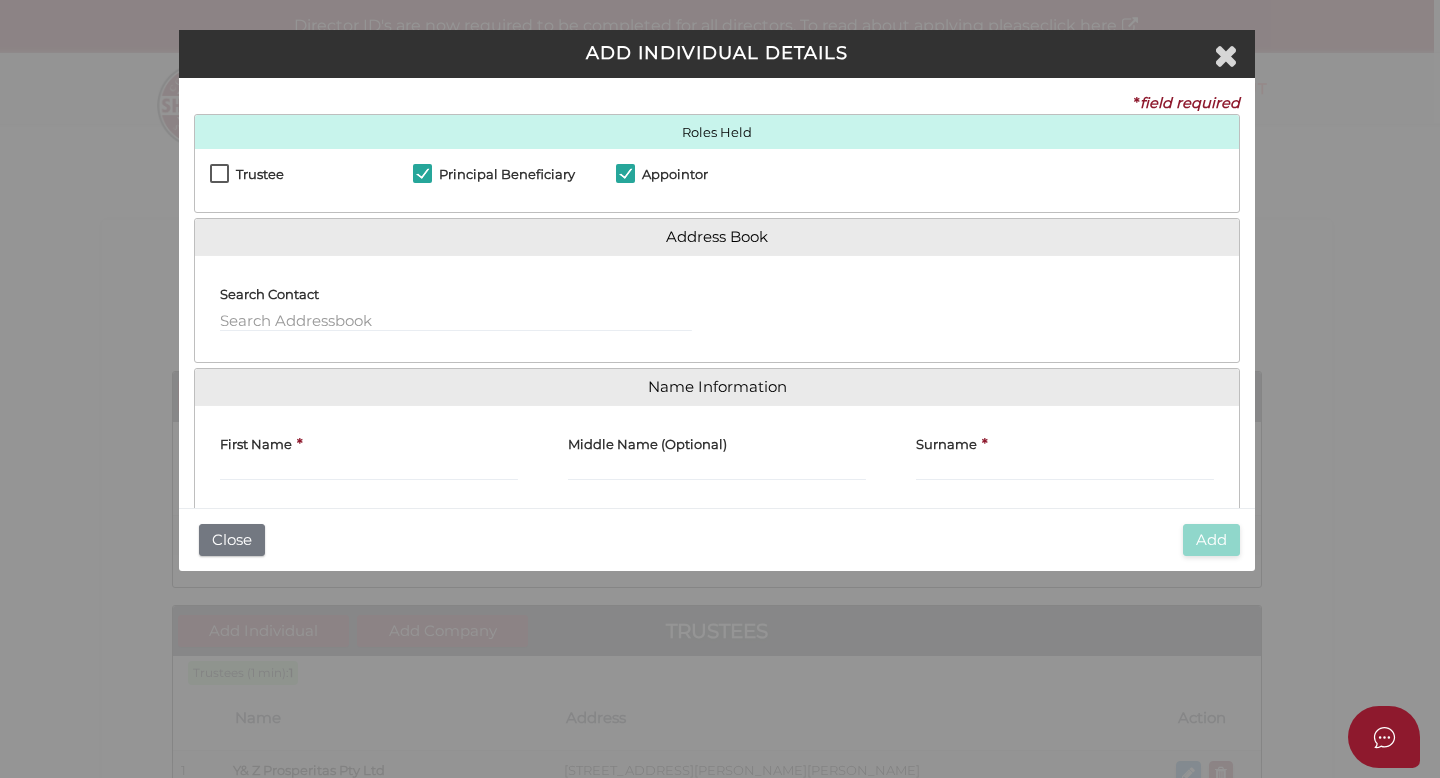 click on "First Name *" at bounding box center (369, 451) 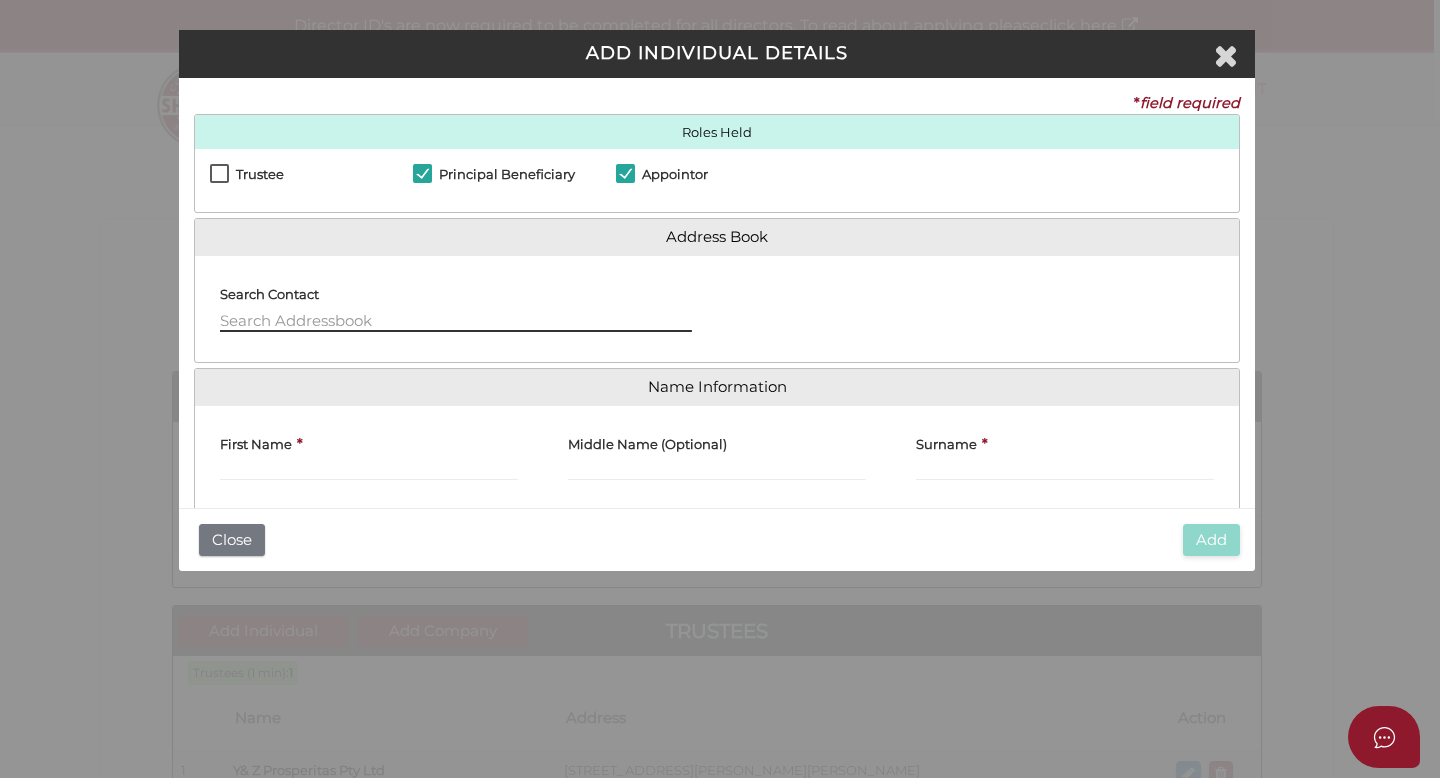click at bounding box center (456, 321) 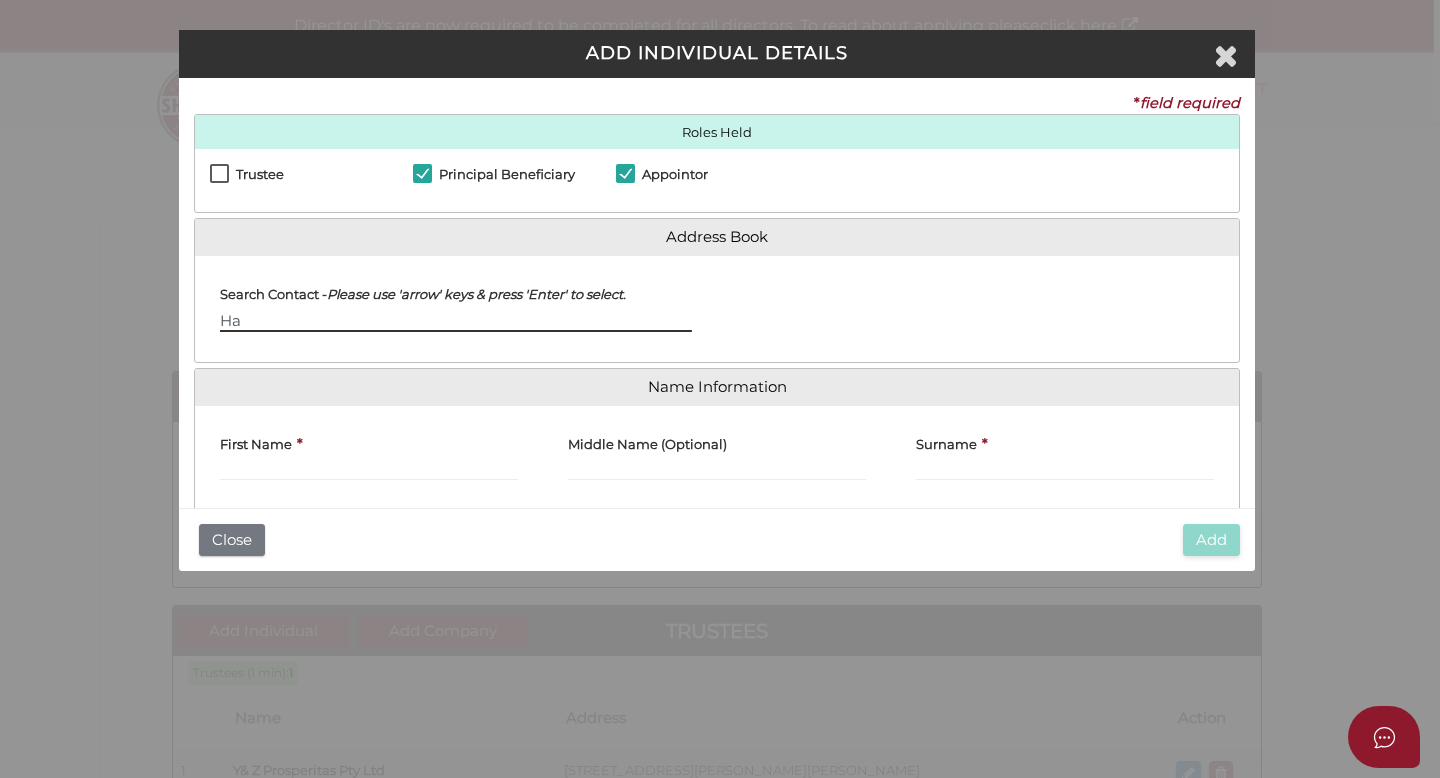 type on "H" 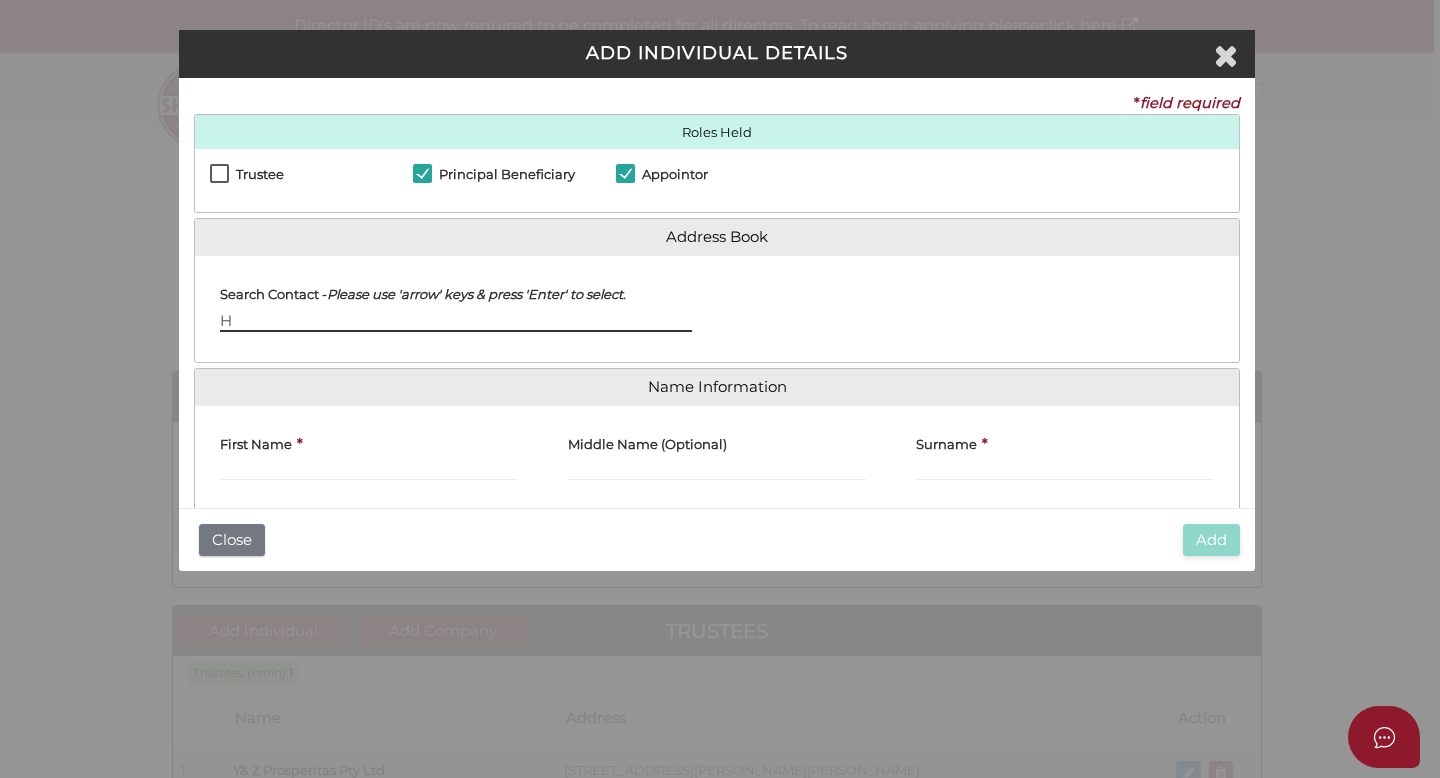 type 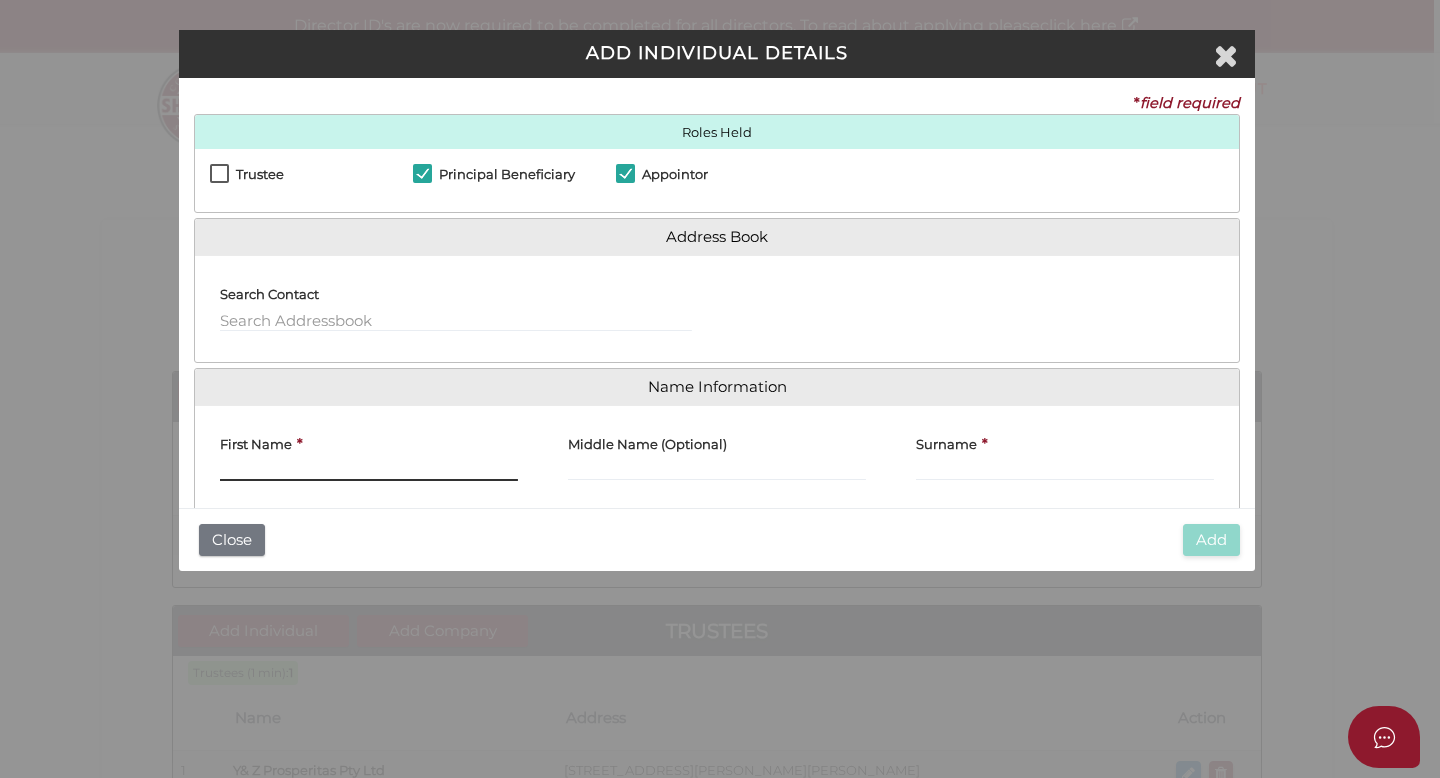 click on "First Name" at bounding box center [369, 470] 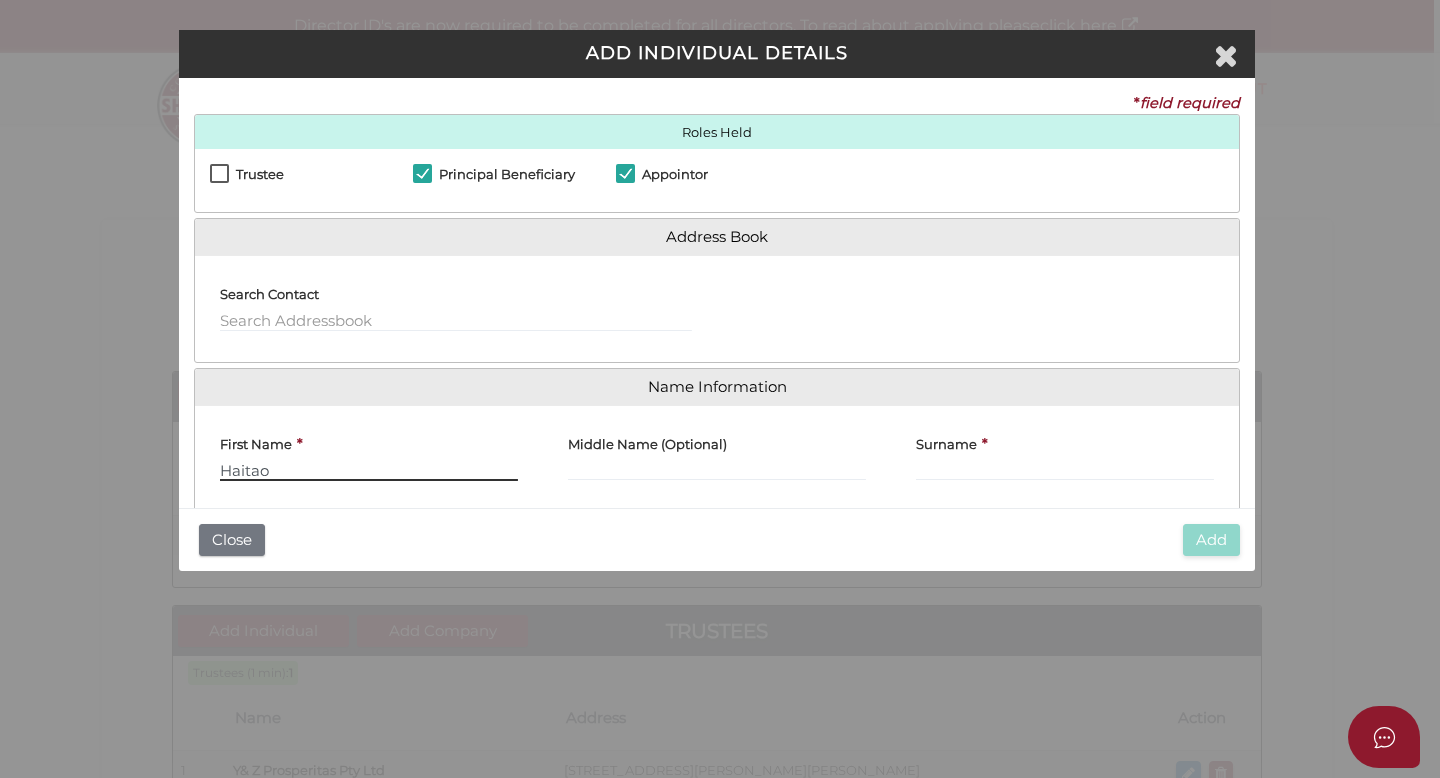 type on "Haitao" 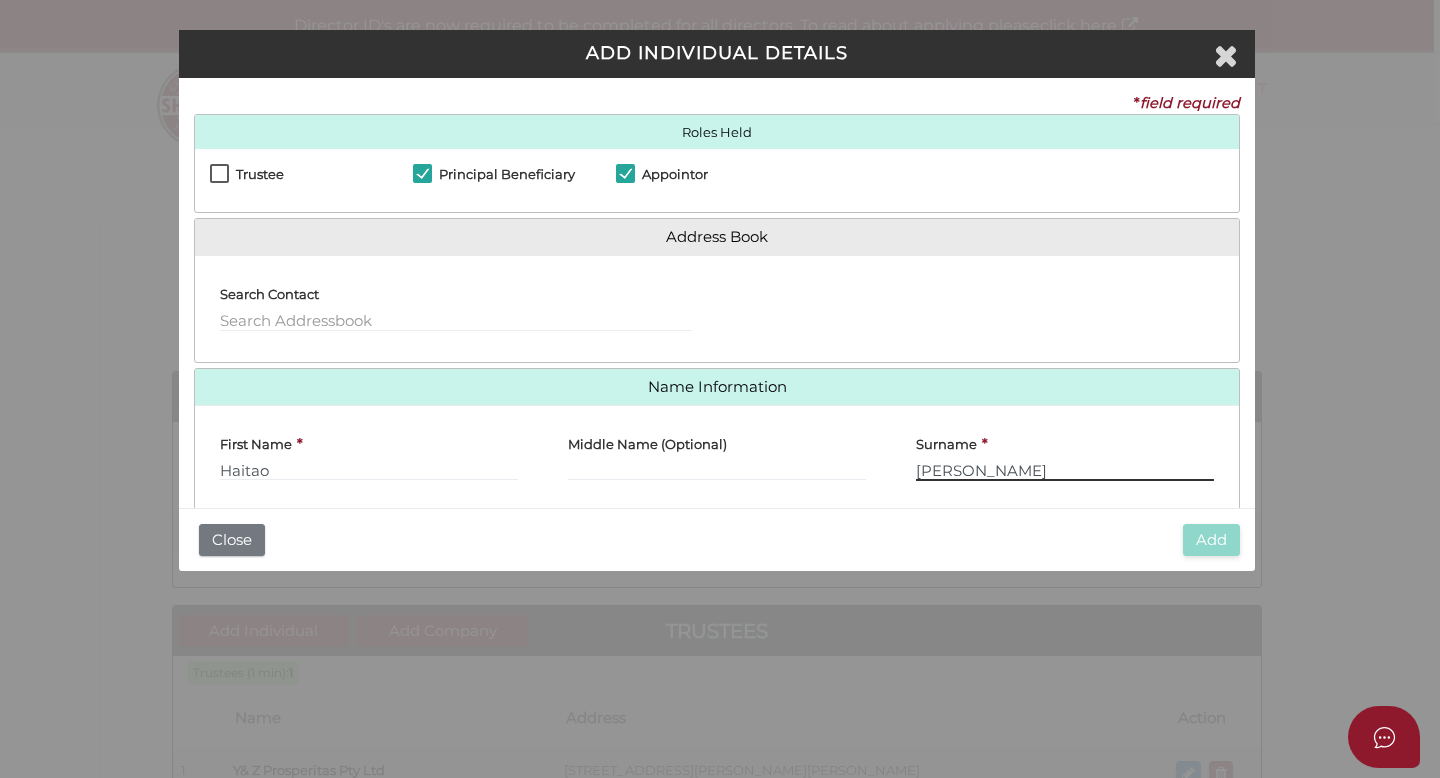 scroll, scrollTop: 81, scrollLeft: 0, axis: vertical 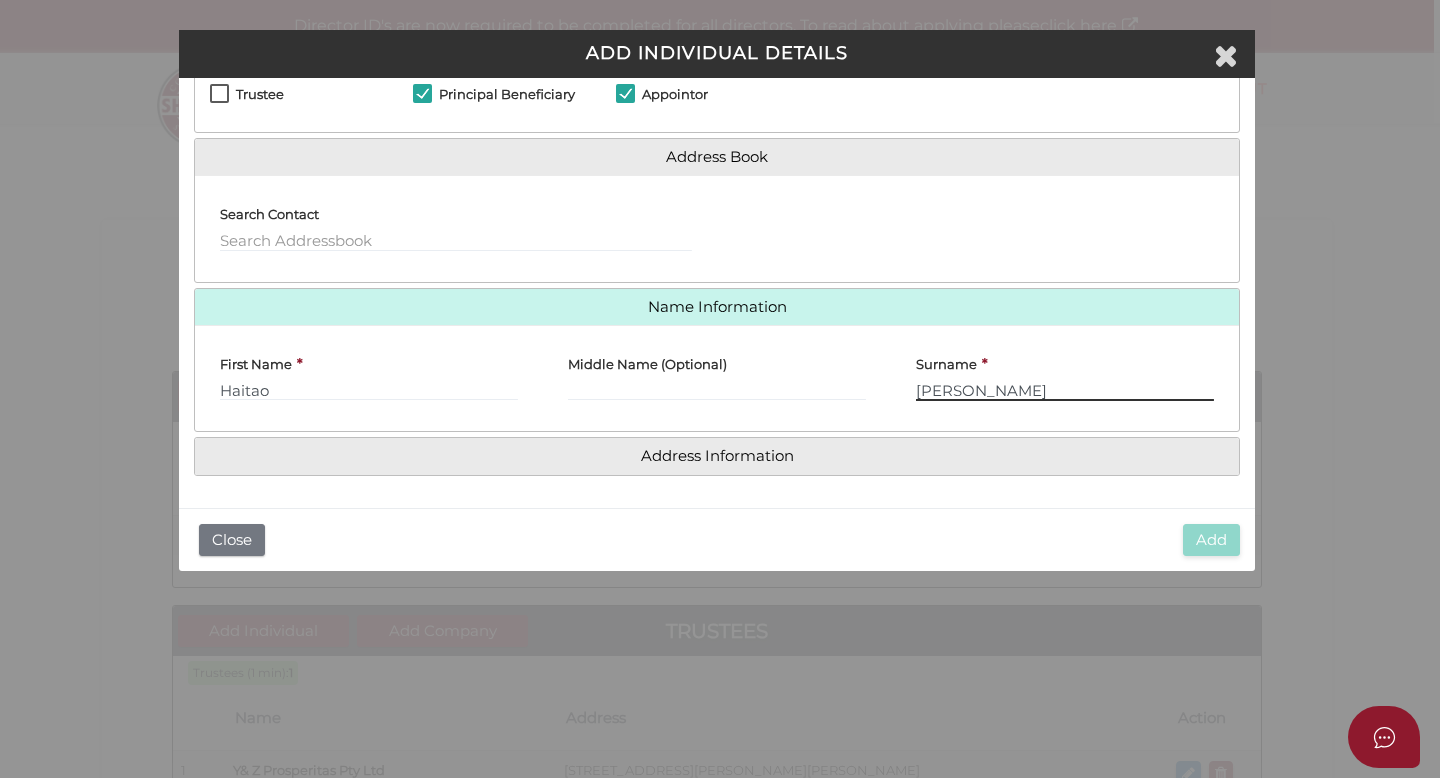 type on "Yang" 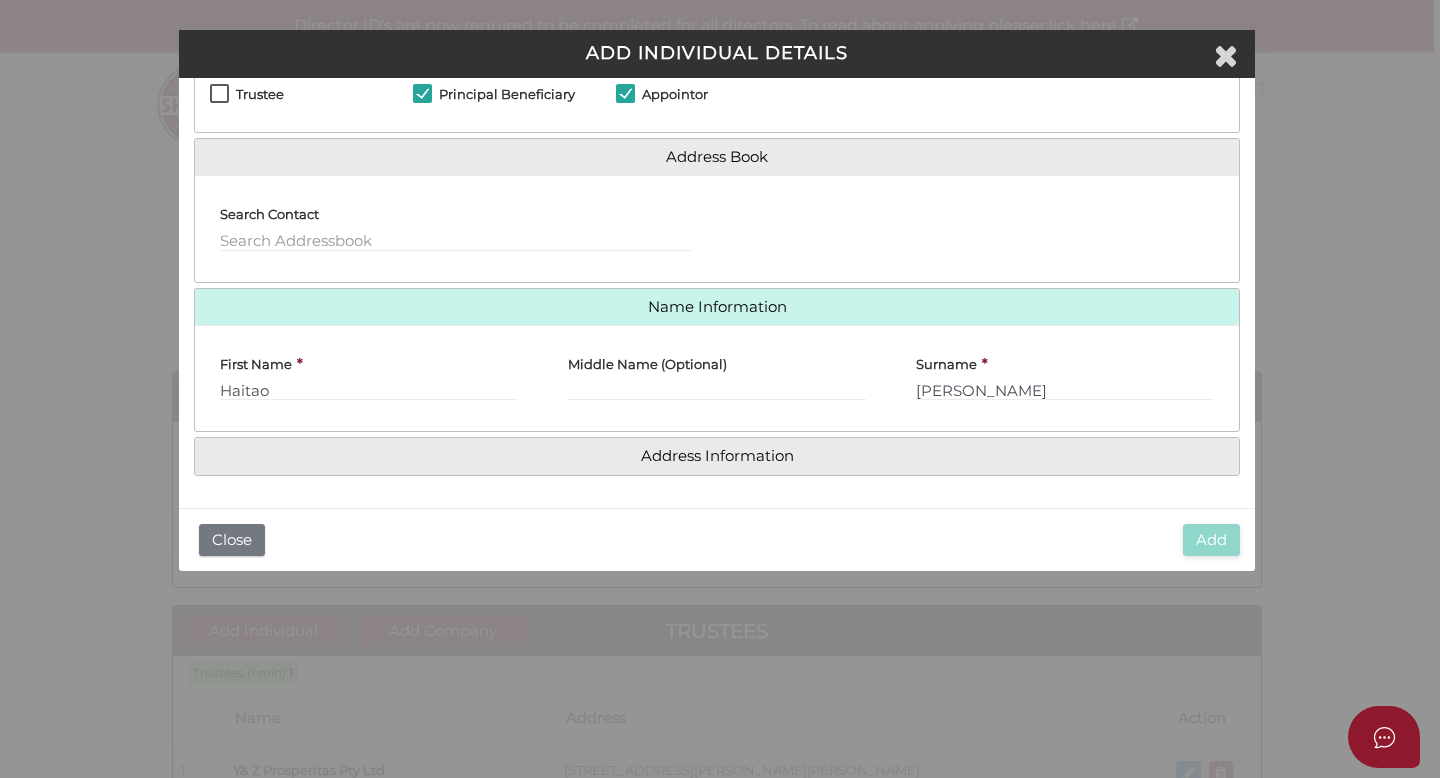 click on "Address Information" at bounding box center (717, 456) 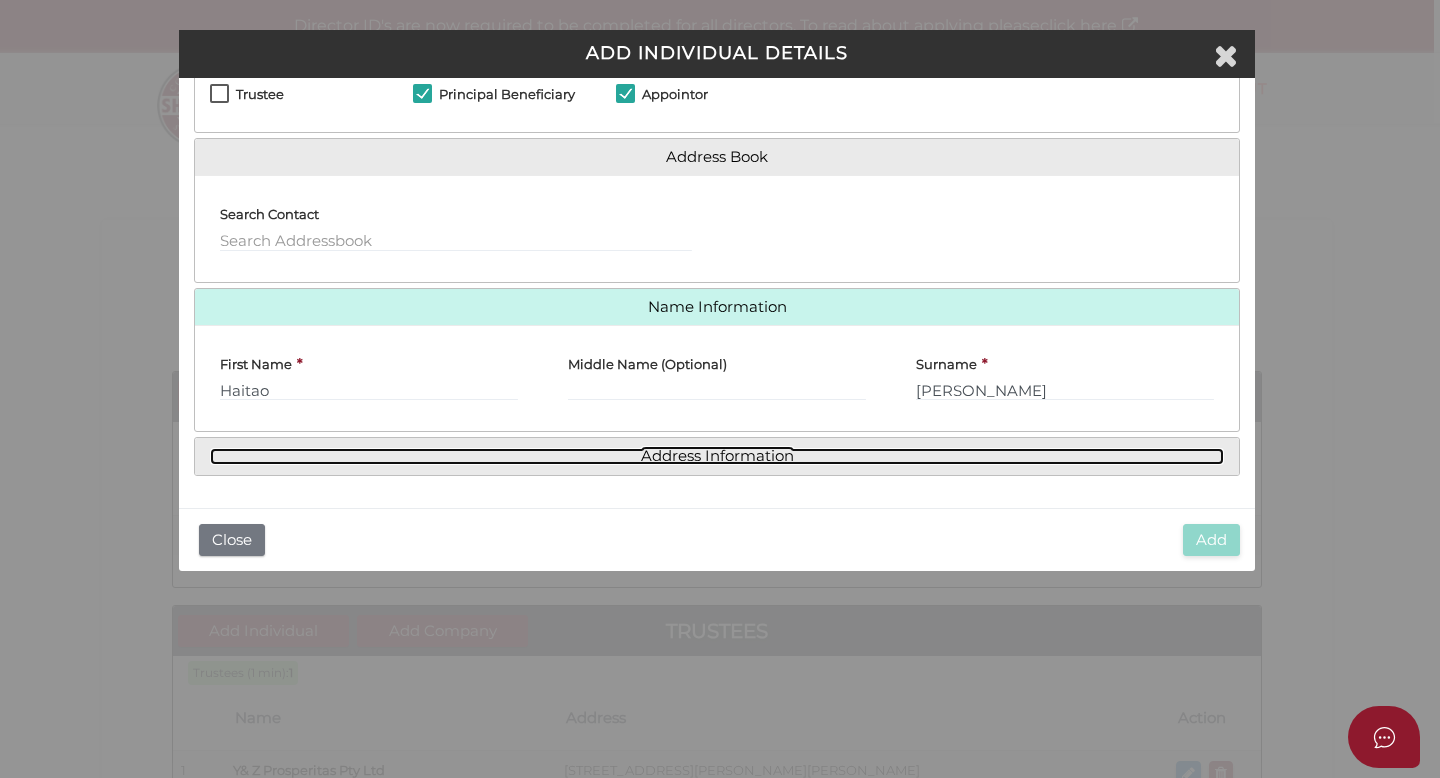 click on "Address Information" at bounding box center (717, 456) 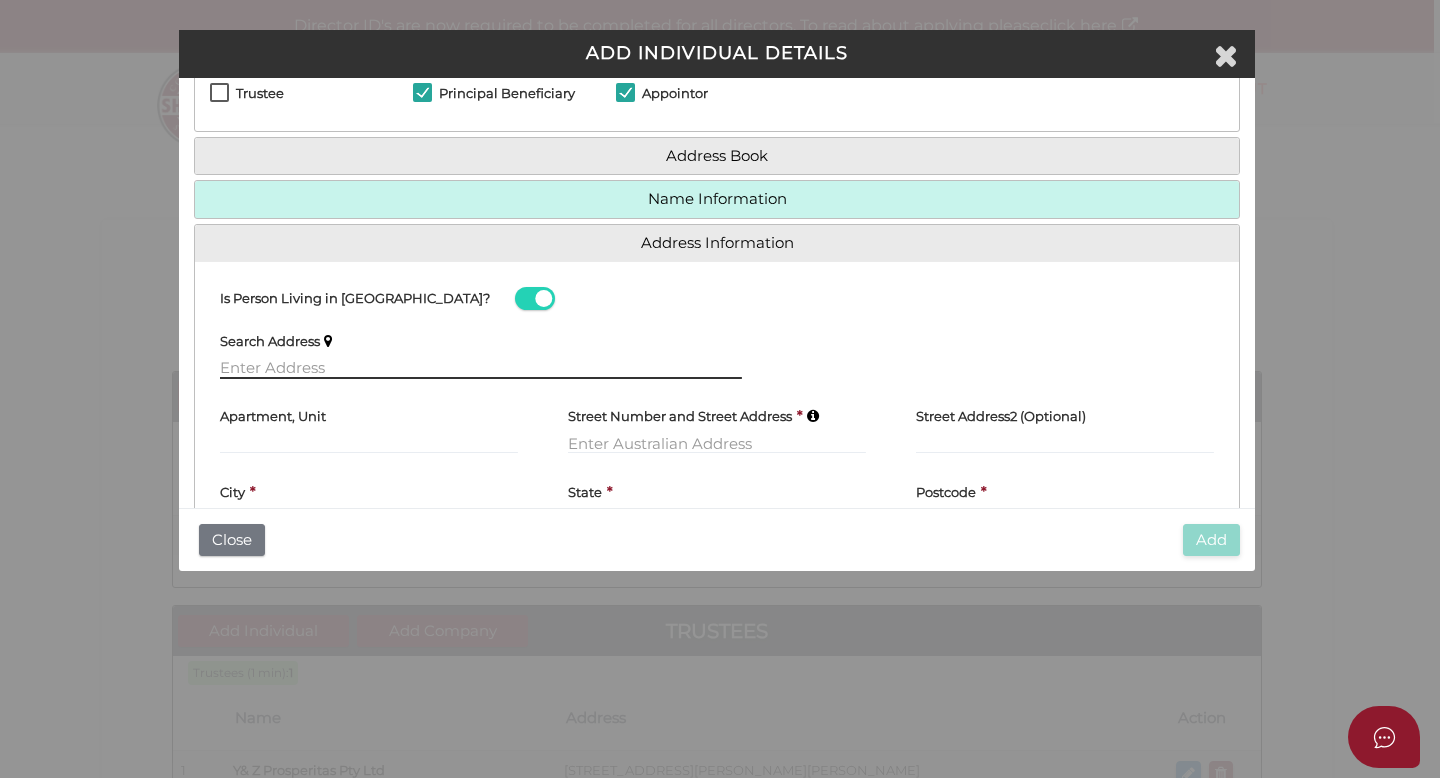 click at bounding box center [481, 368] 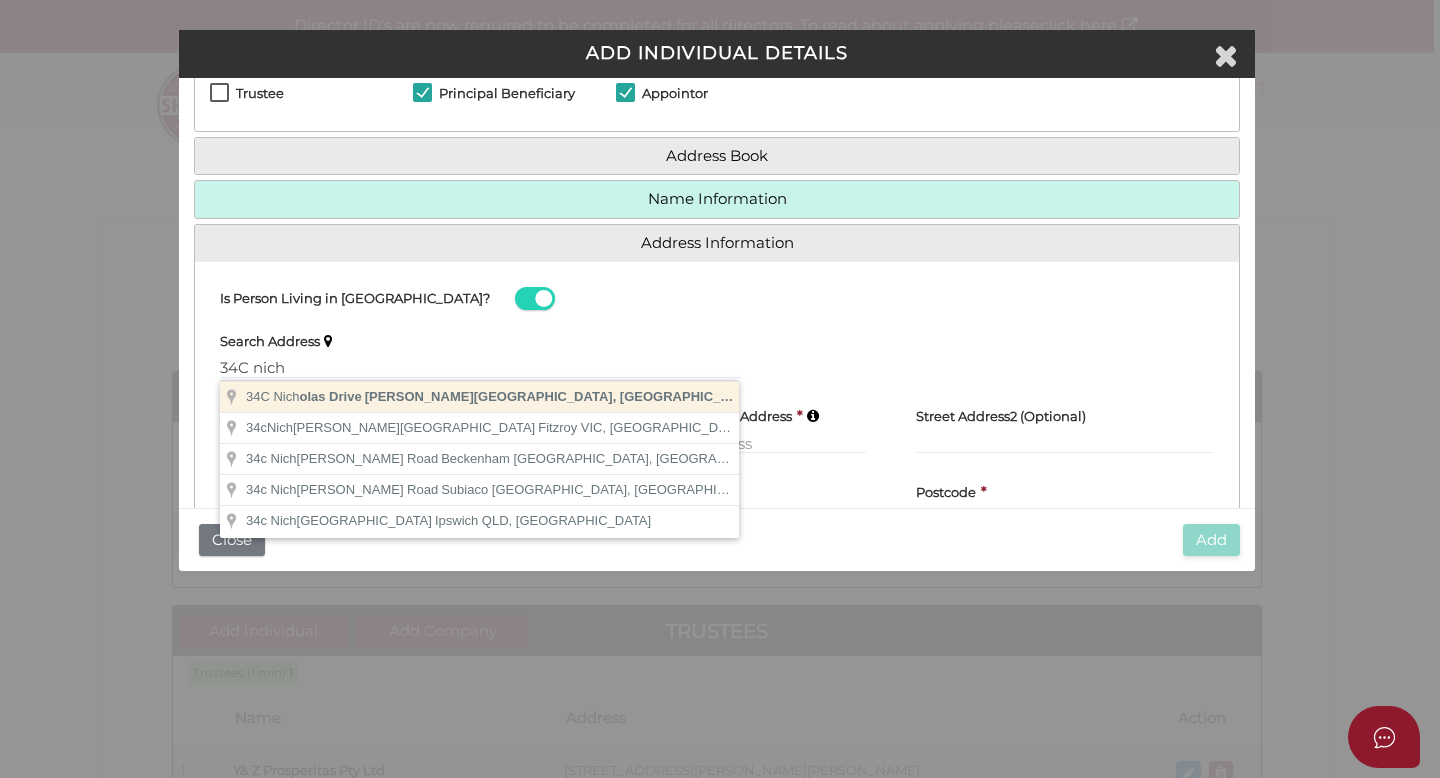 type on "34C Nicholas Drive, Sandy Bay TAS, Australia" 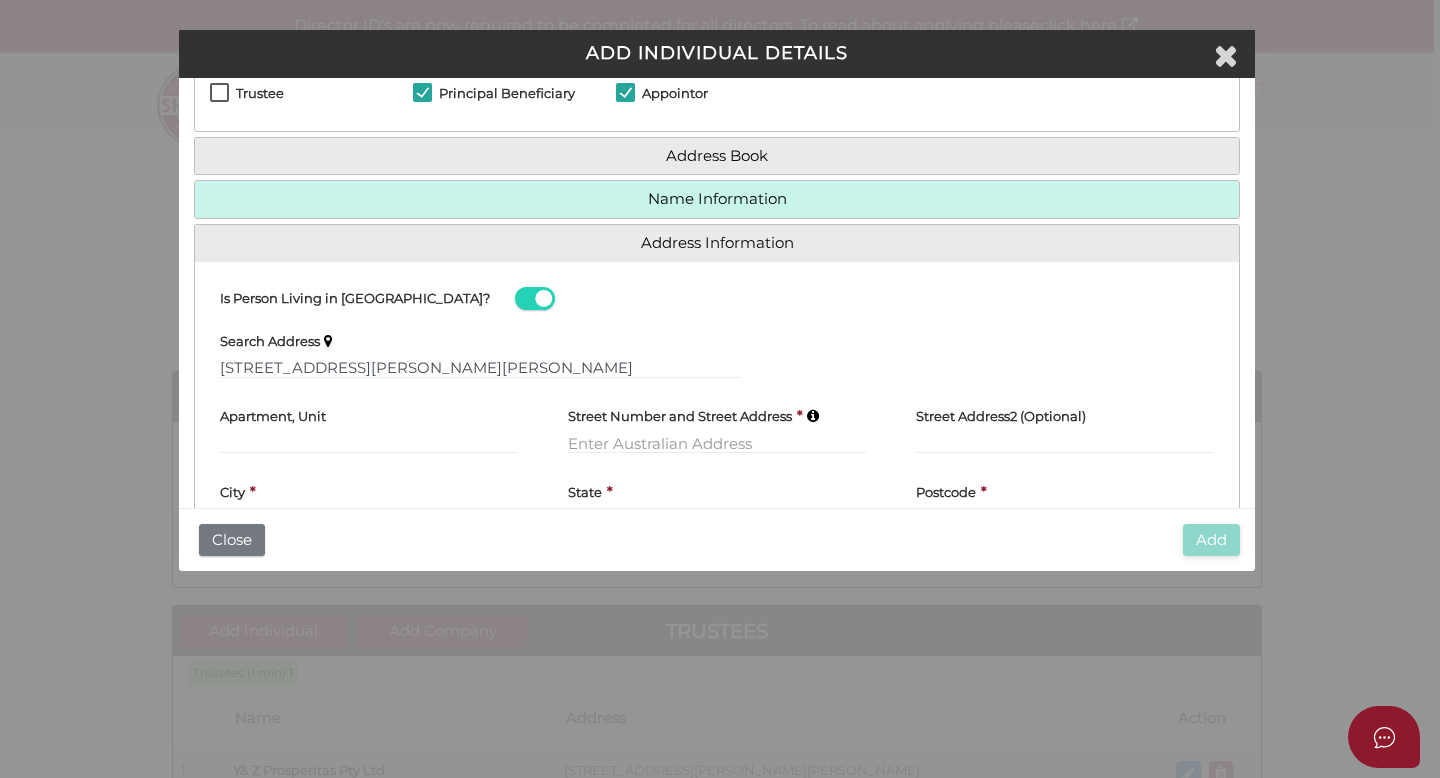 type 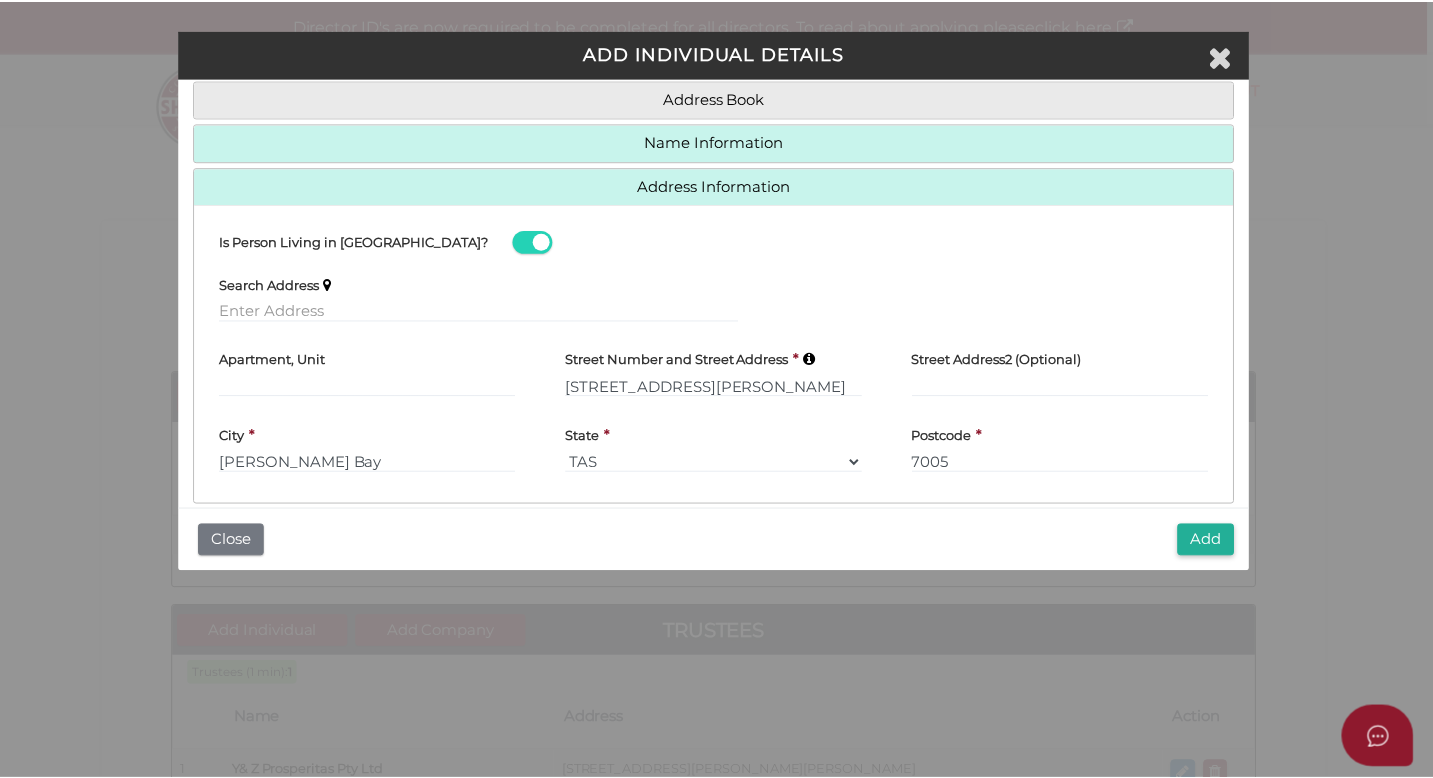 scroll, scrollTop: 166, scrollLeft: 0, axis: vertical 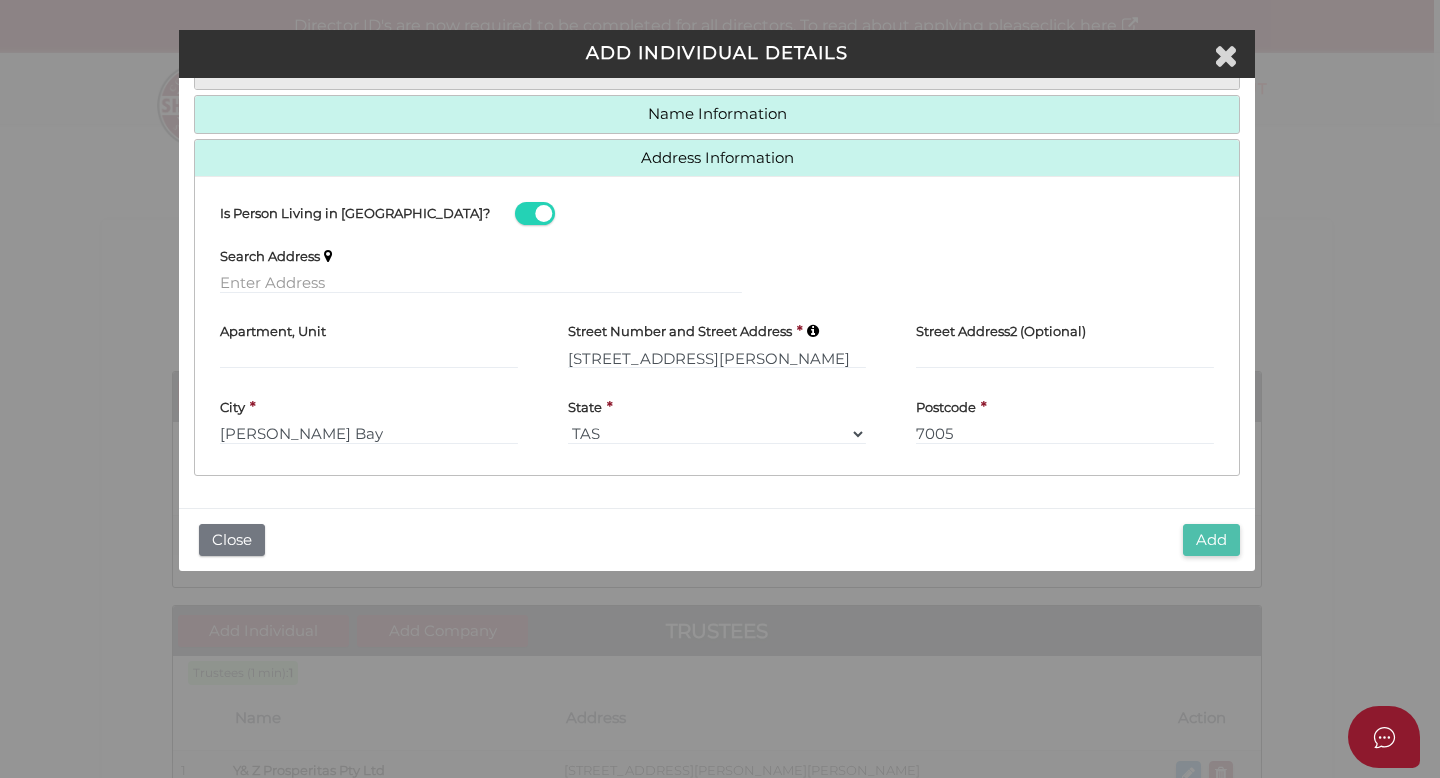 click on "Add" at bounding box center [1211, 540] 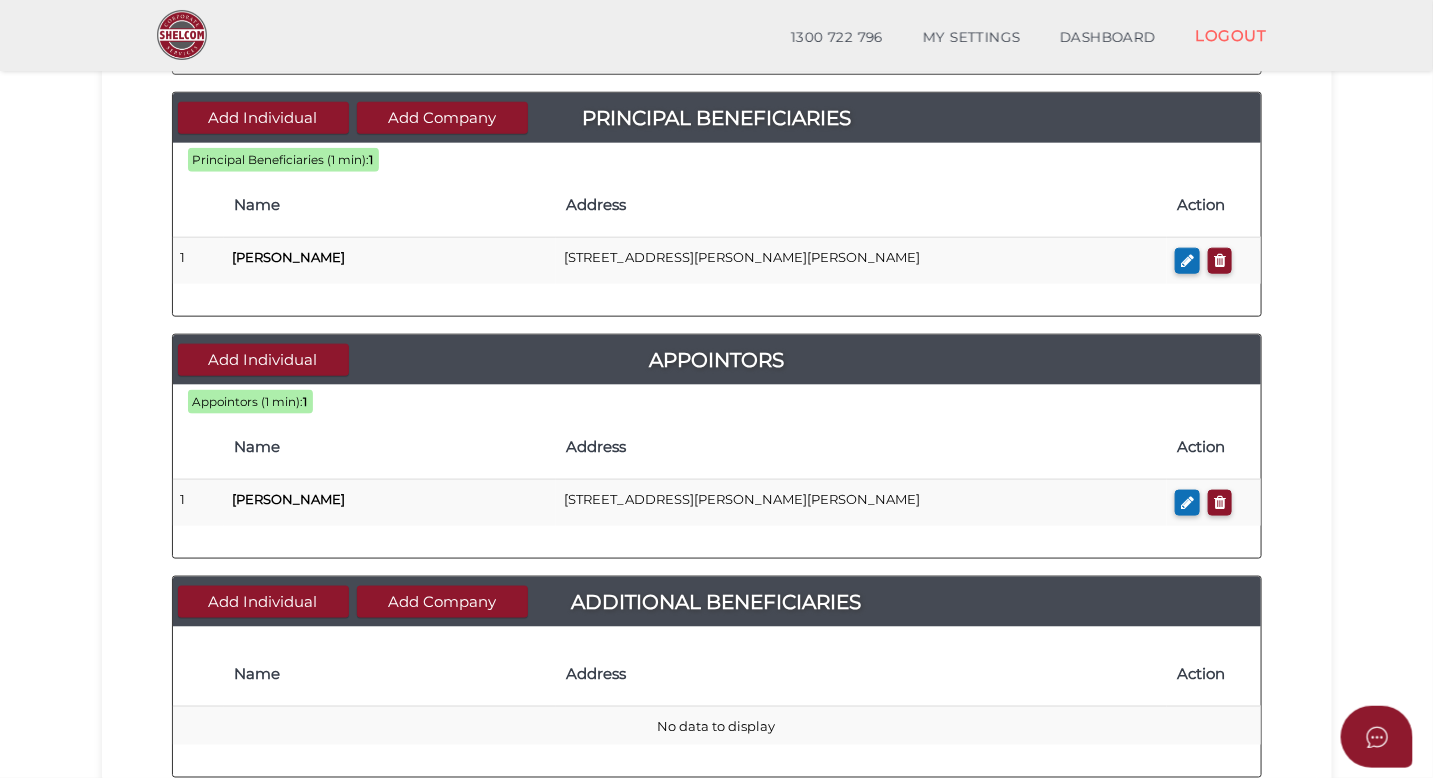 scroll, scrollTop: 688, scrollLeft: 0, axis: vertical 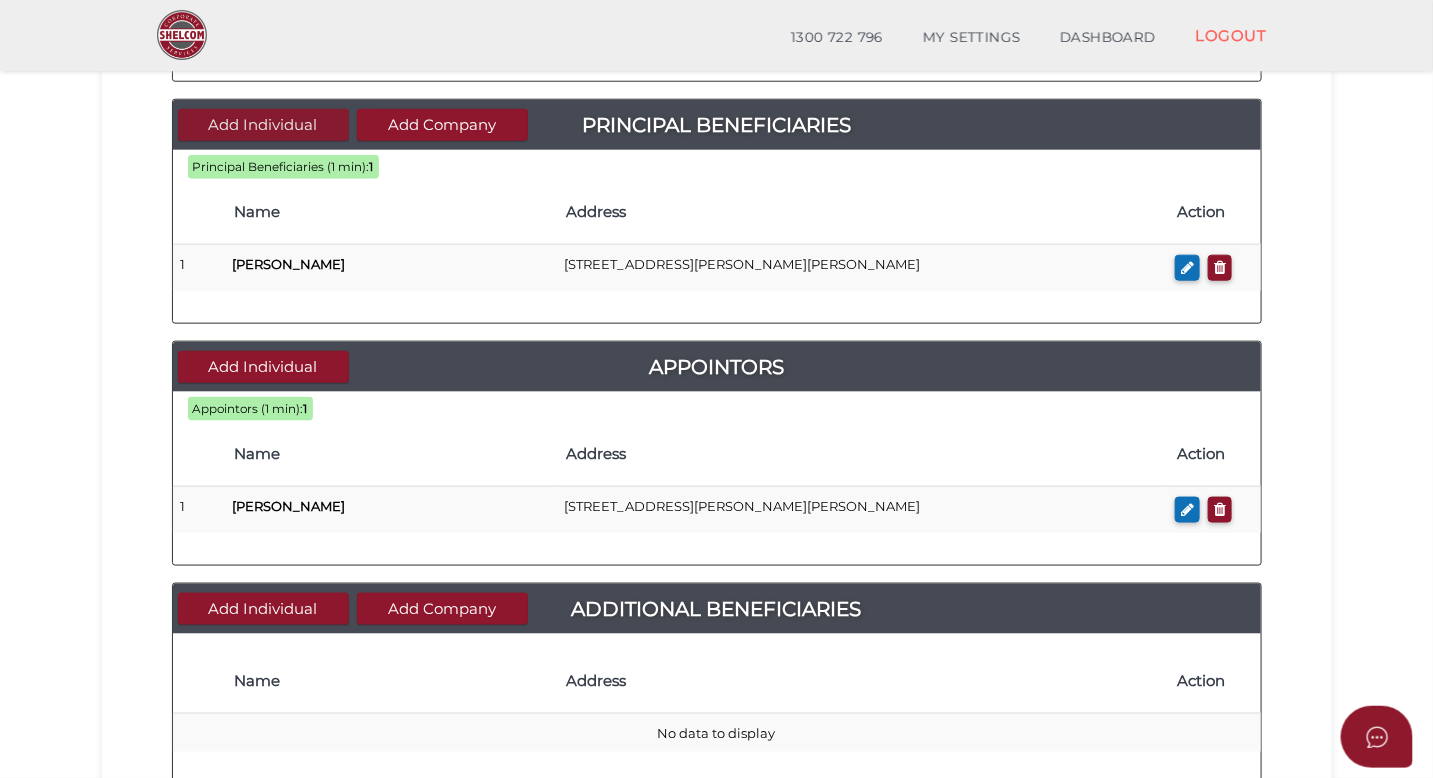 click on "Add Individual" at bounding box center (263, 125) 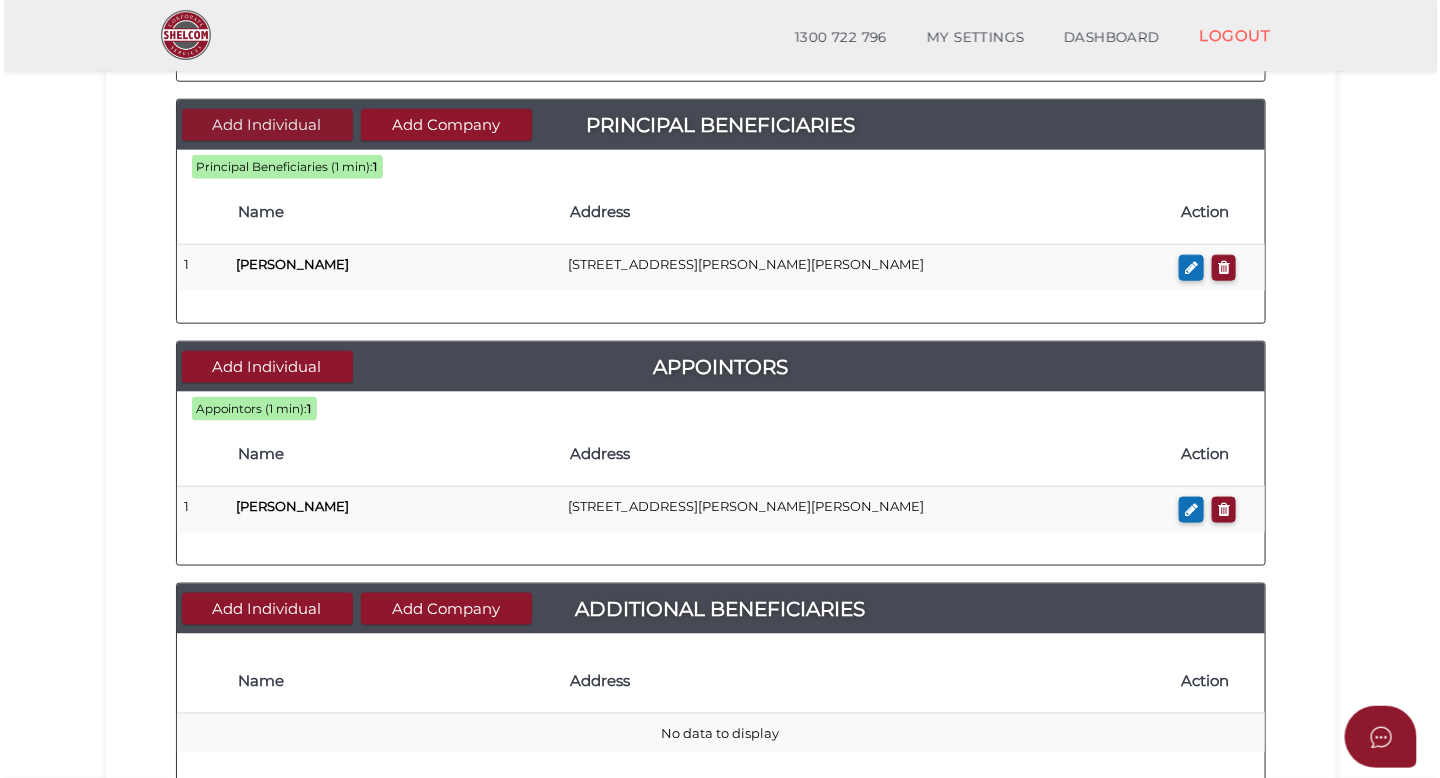 scroll, scrollTop: 0, scrollLeft: 0, axis: both 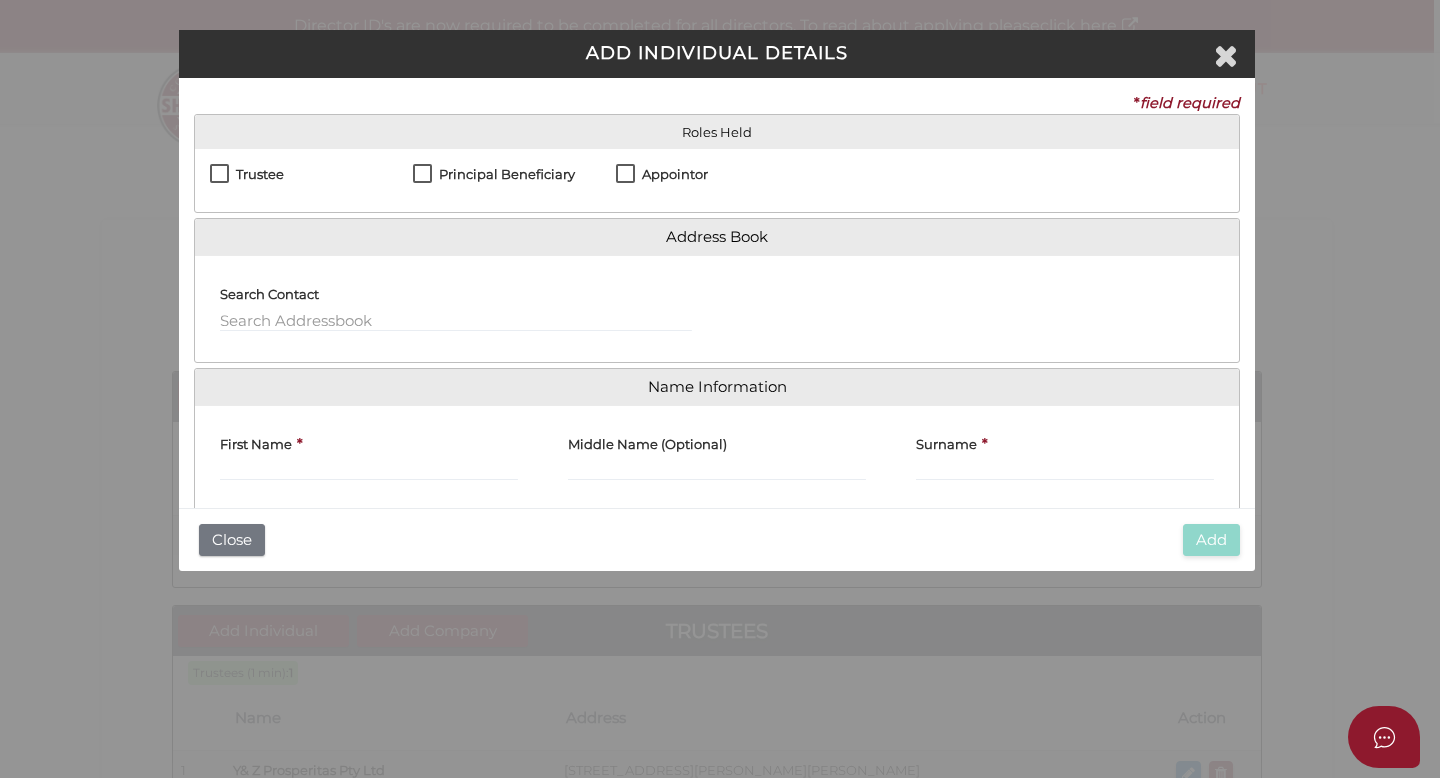 click on "Principal Beneficiary" at bounding box center (507, 174) 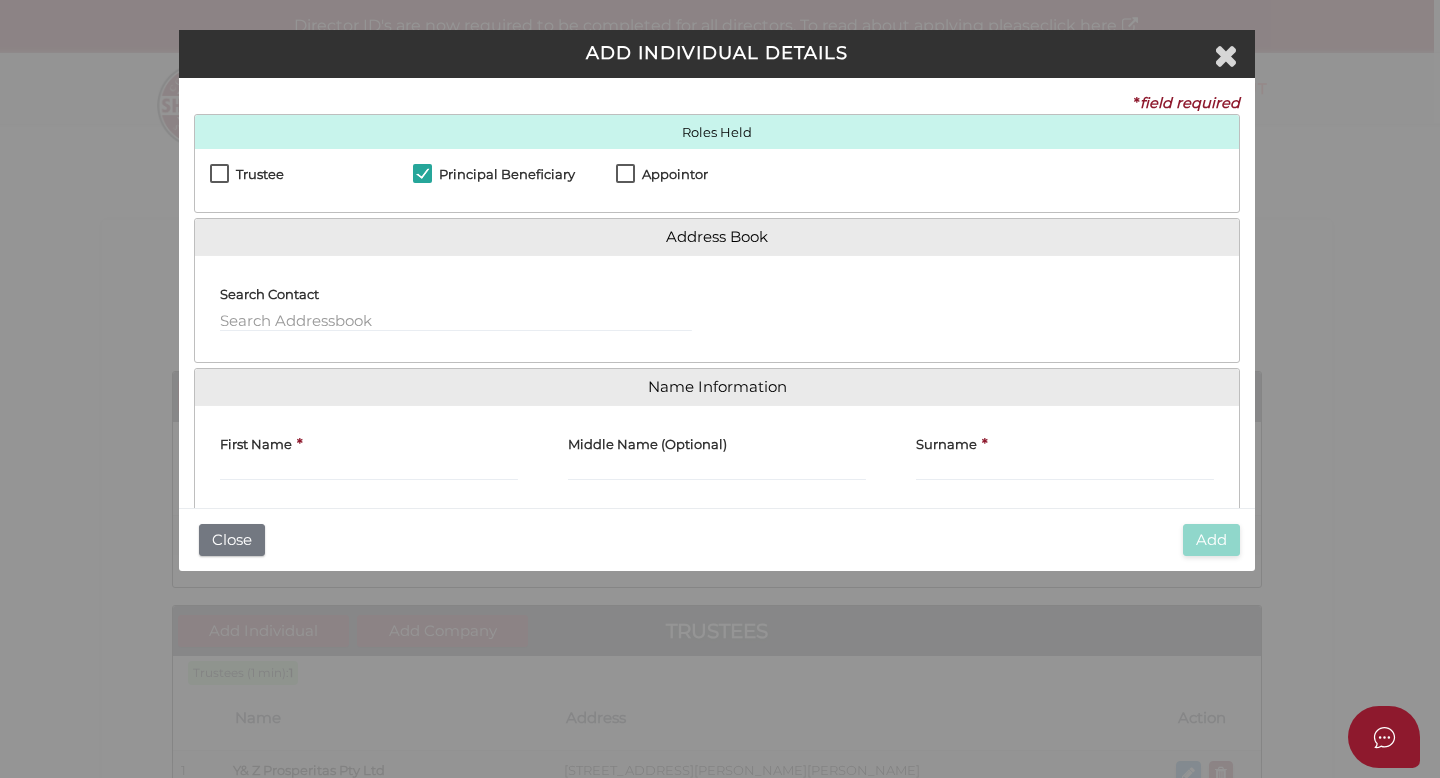 click on "Appointor" at bounding box center (662, 179) 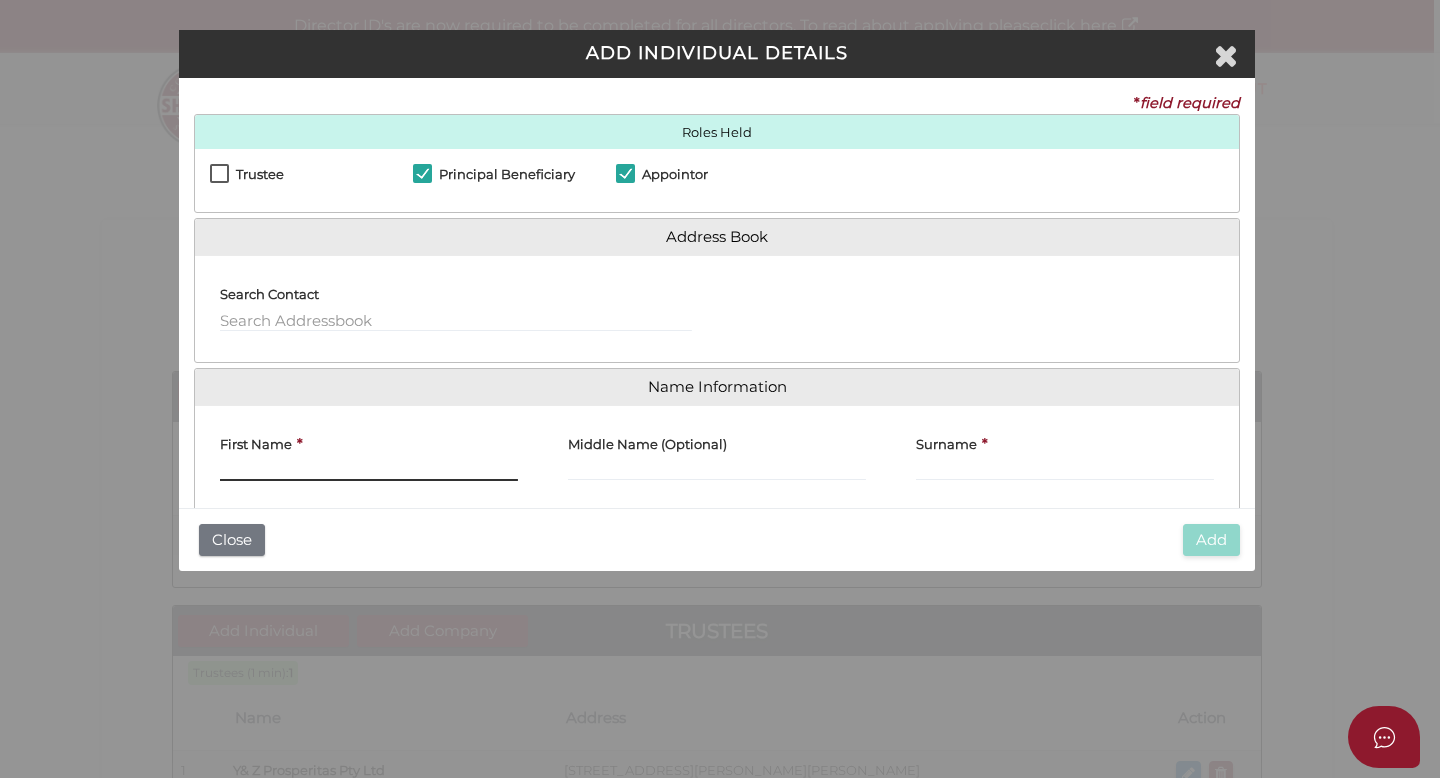 click on "First Name" at bounding box center [369, 470] 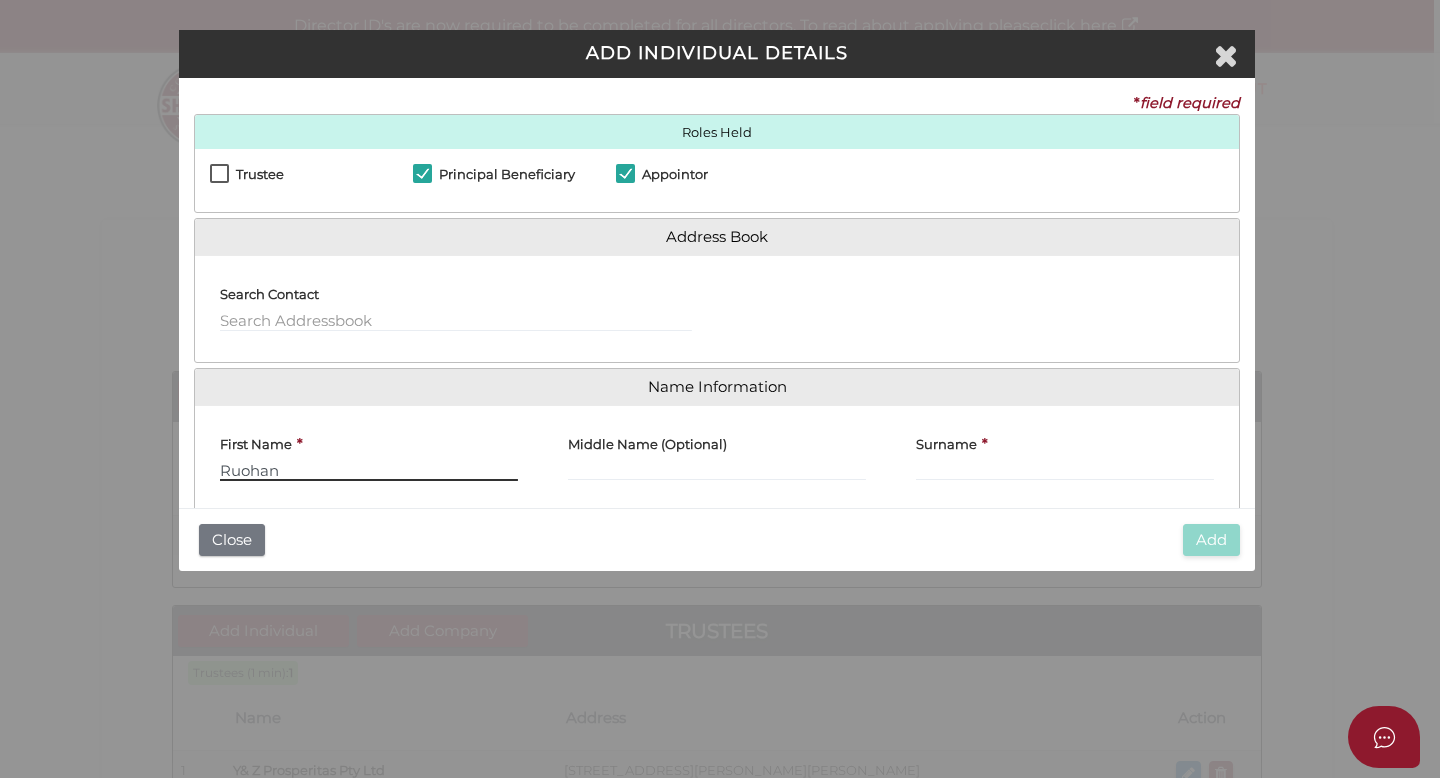 type on "Ruohan" 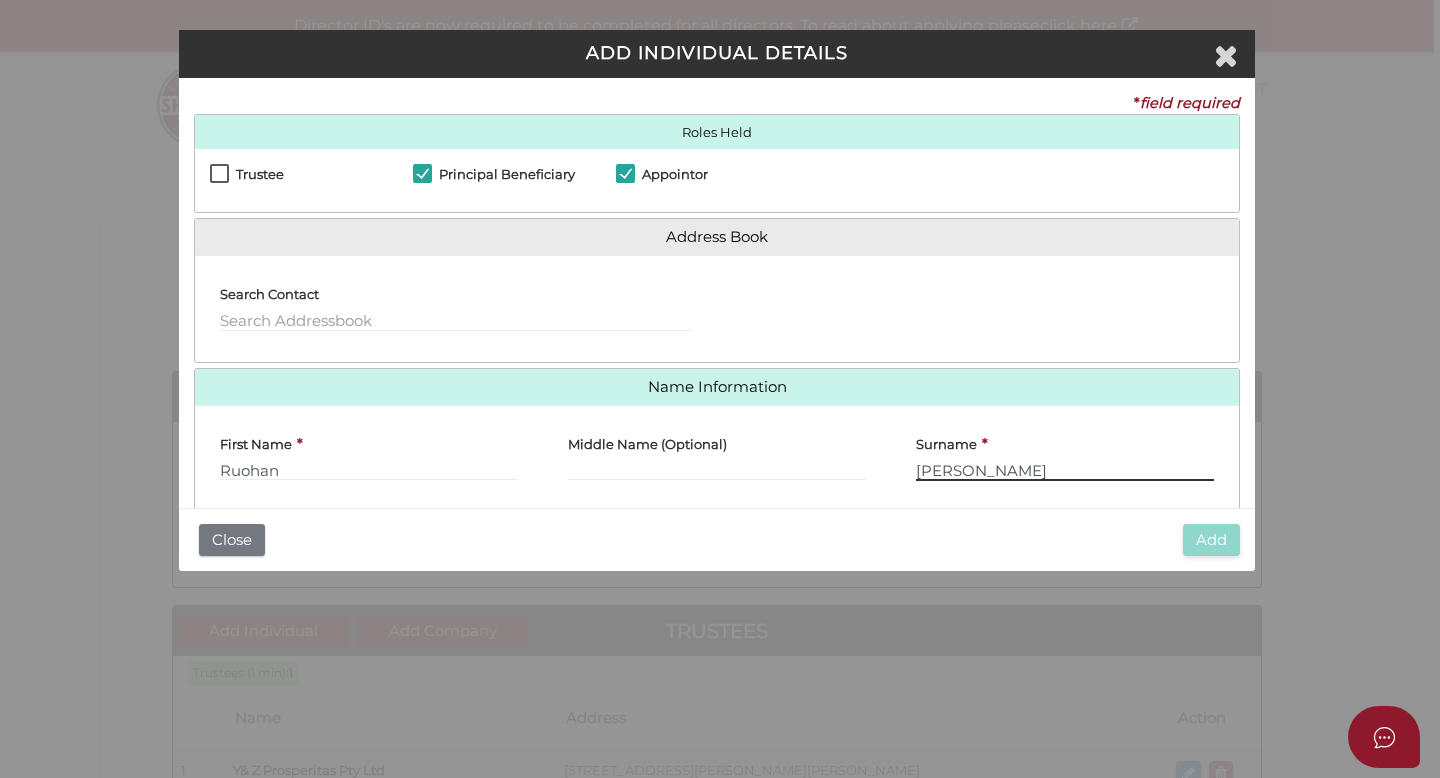 type on "Zhang" 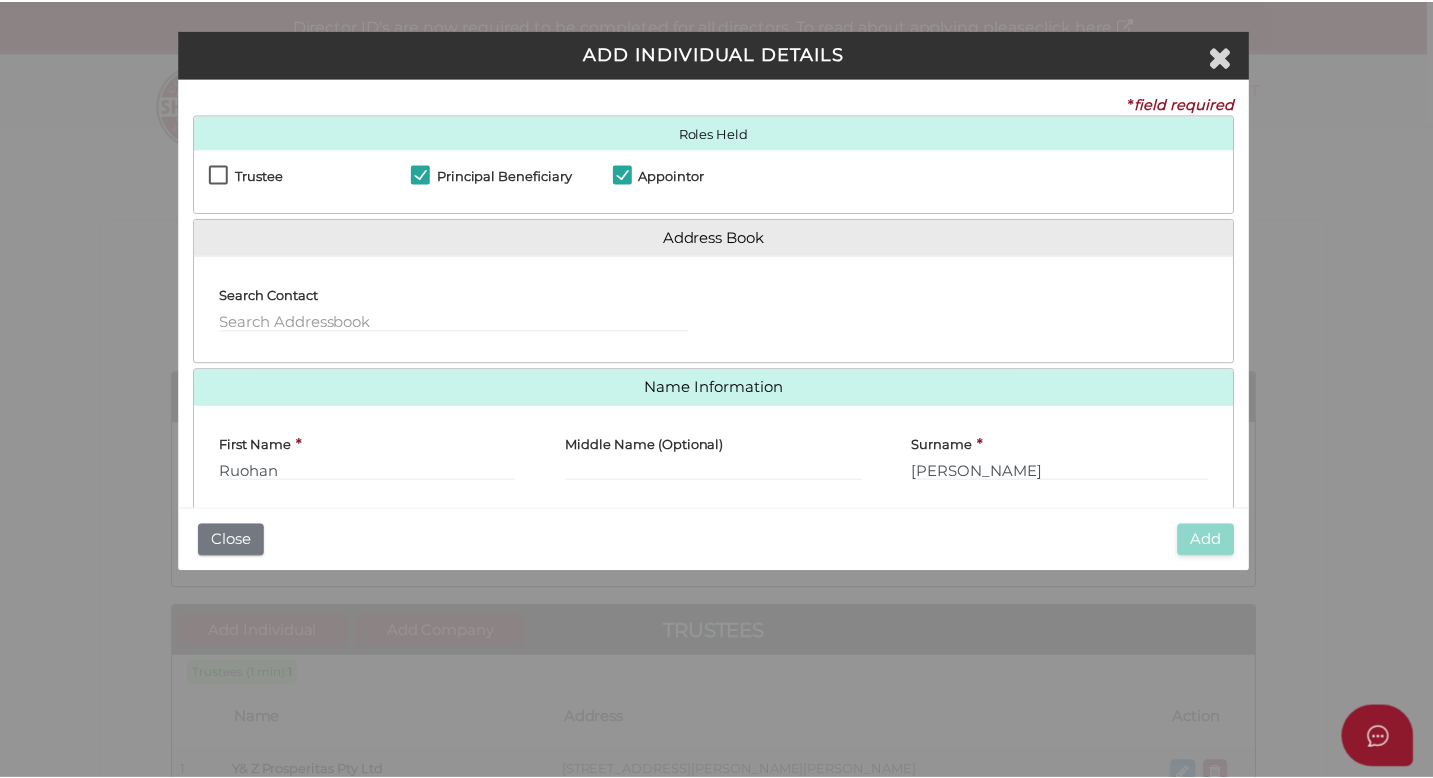 scroll, scrollTop: 81, scrollLeft: 0, axis: vertical 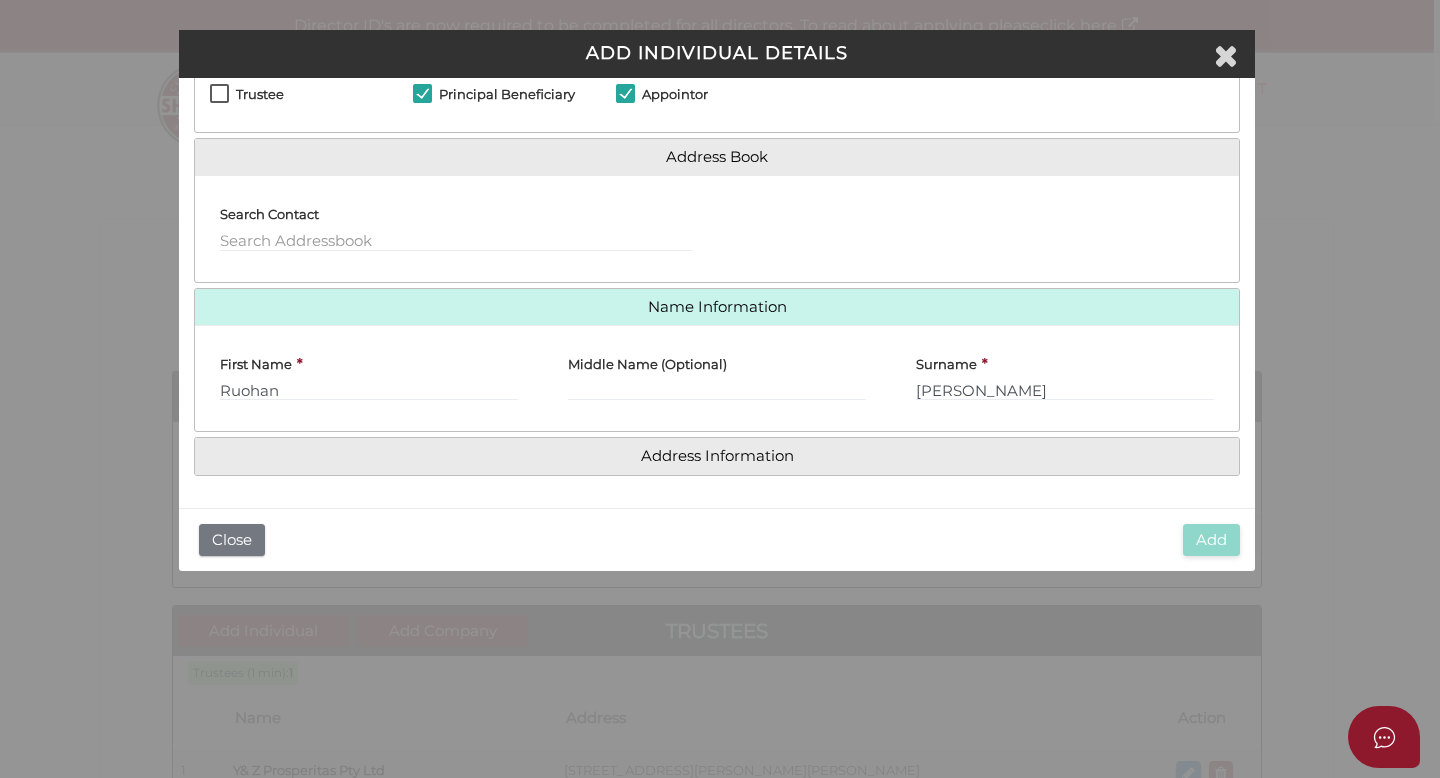 click on "Address Information" at bounding box center (717, 456) 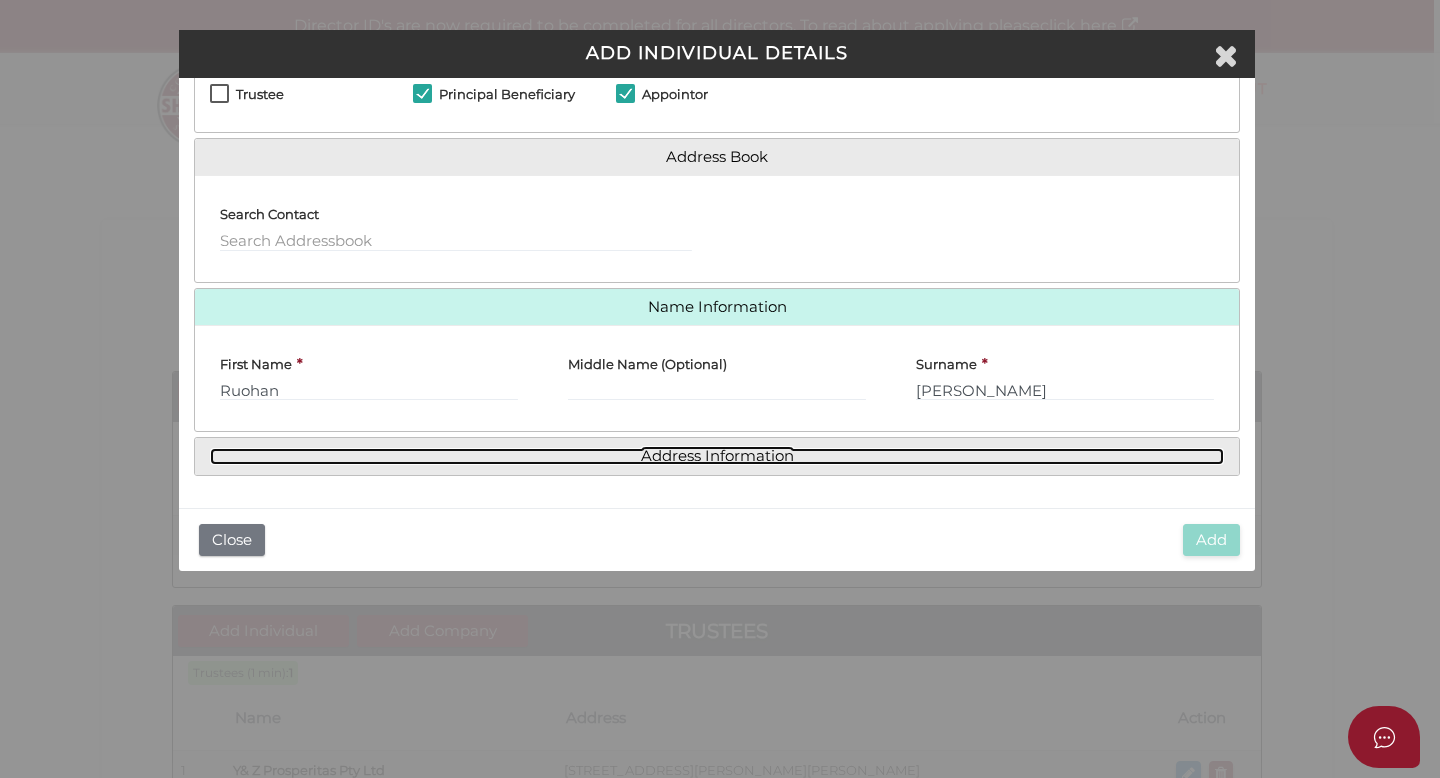 click on "Address Information" at bounding box center (717, 456) 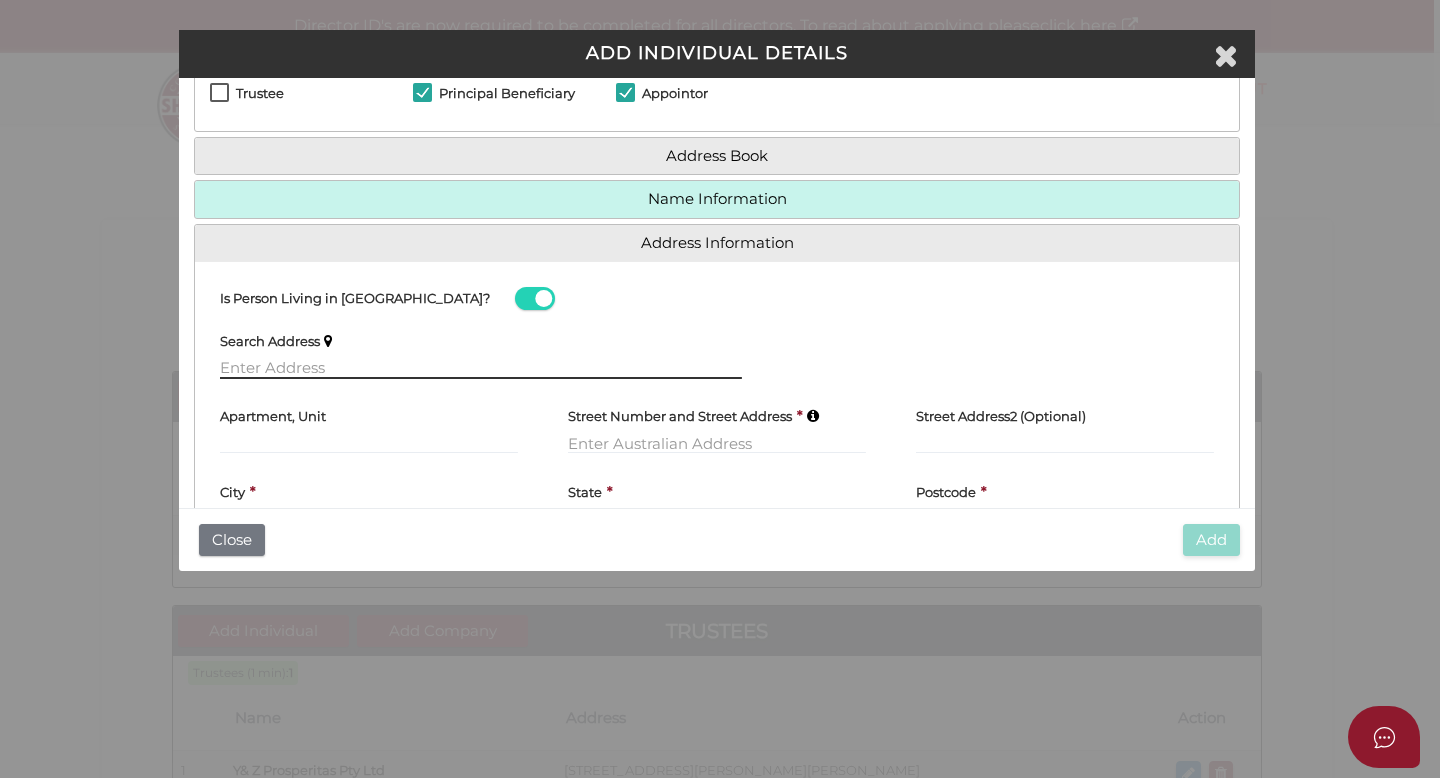 click at bounding box center (481, 368) 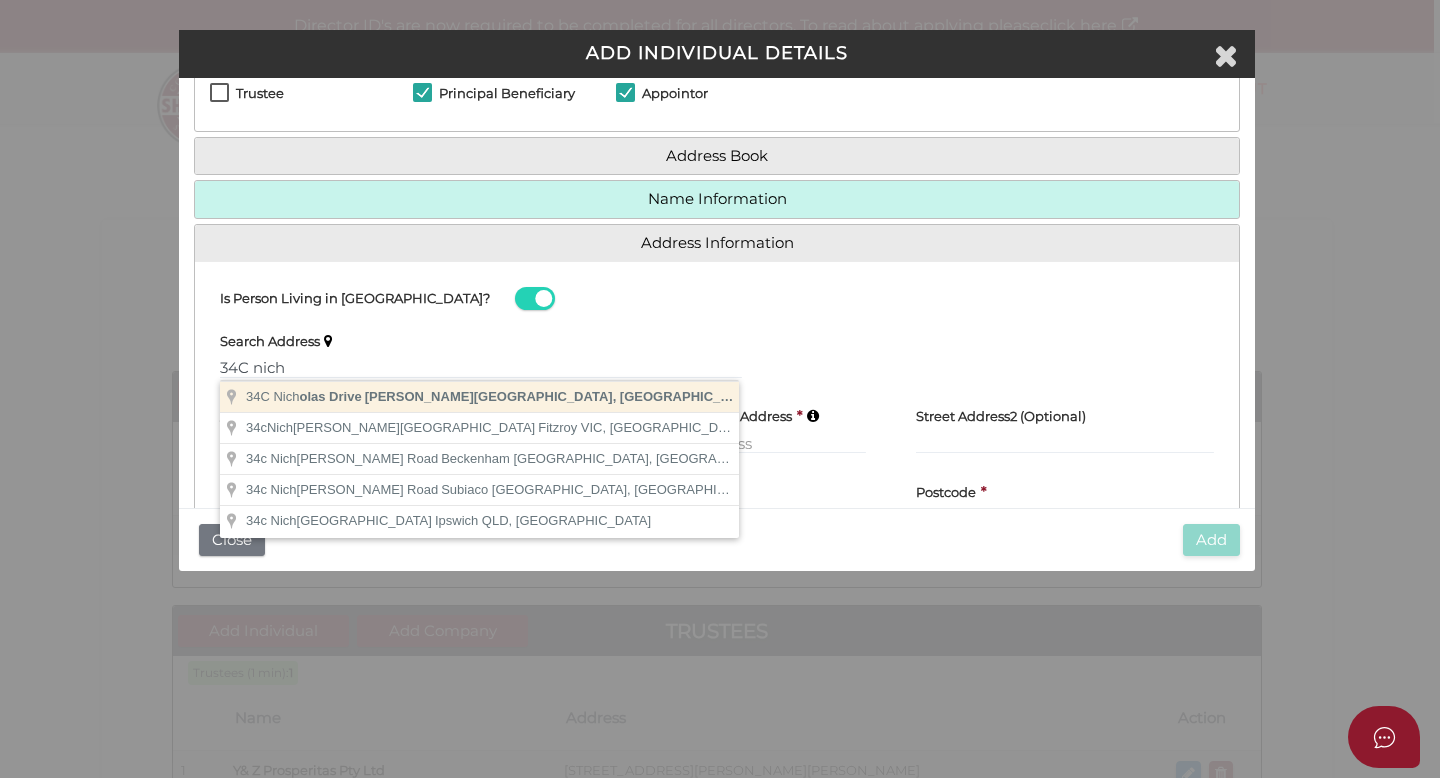 type on "34C Nicholas Drive, Sandy Bay TAS, Australia" 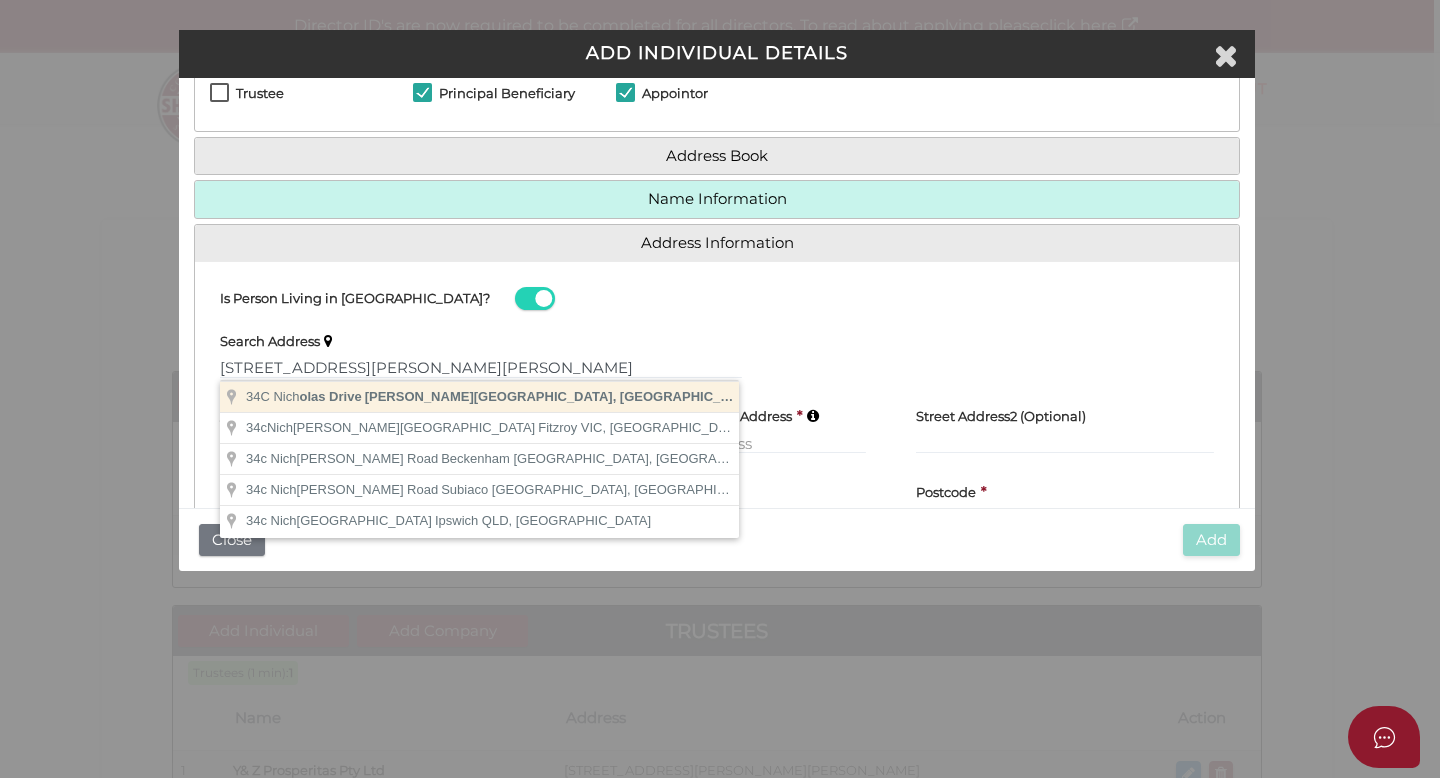 type 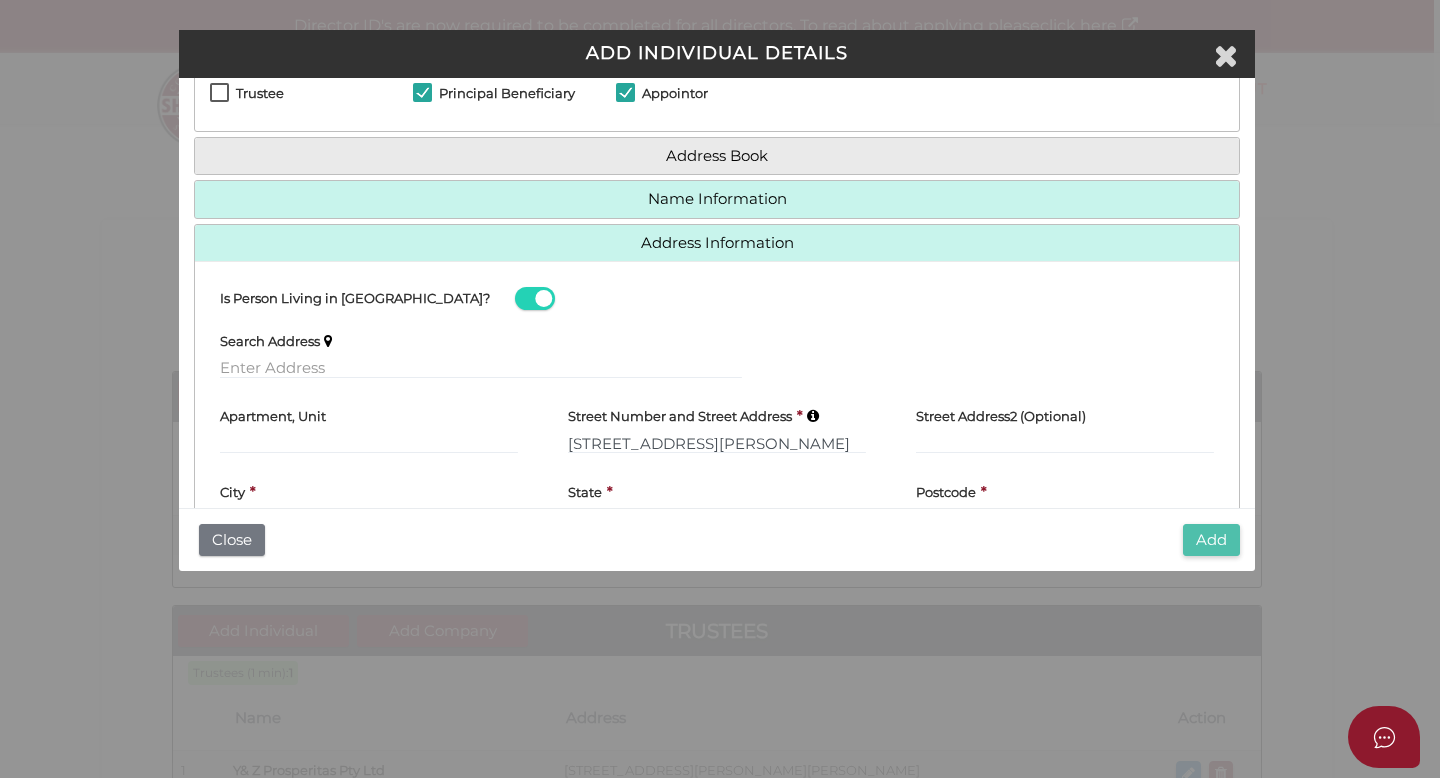 click on "Add" at bounding box center [1211, 540] 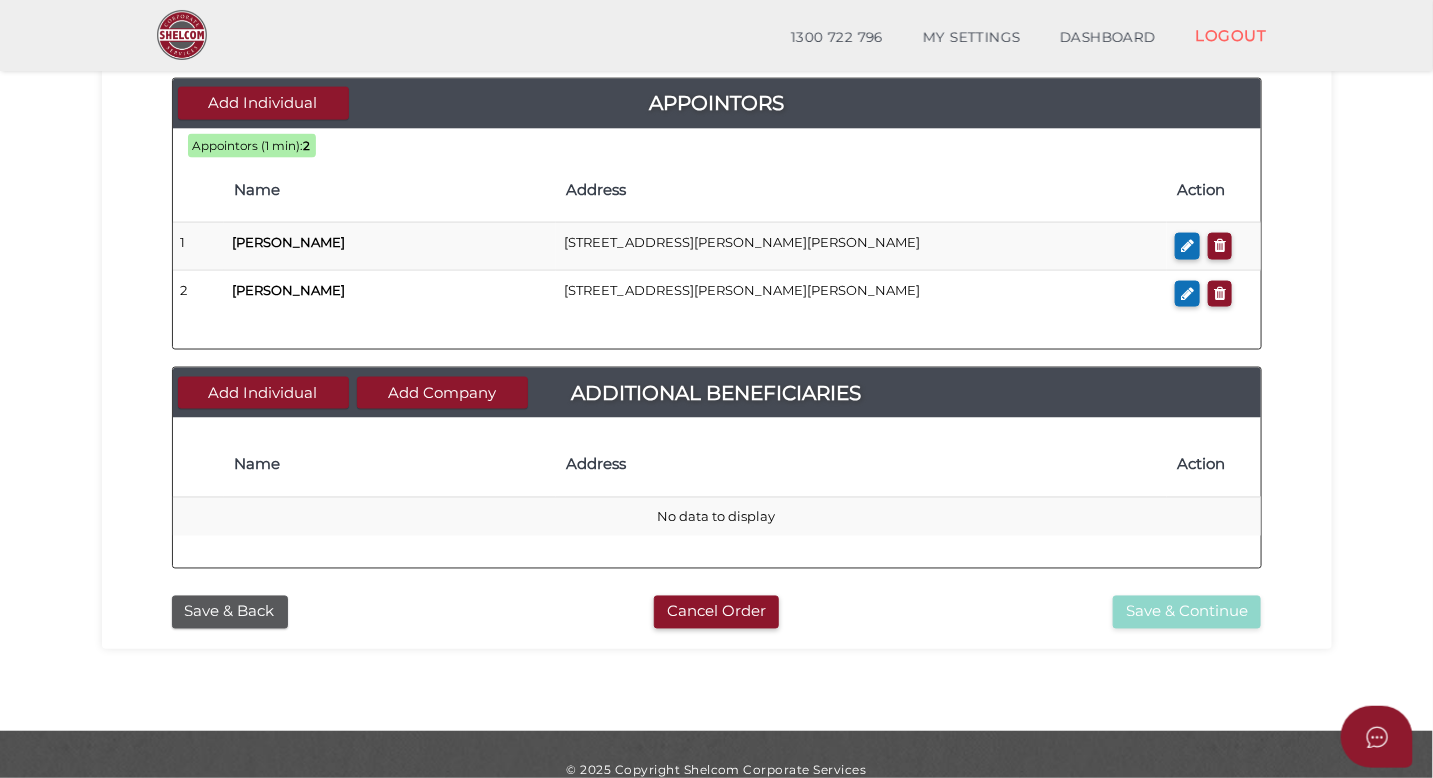 scroll, scrollTop: 1026, scrollLeft: 0, axis: vertical 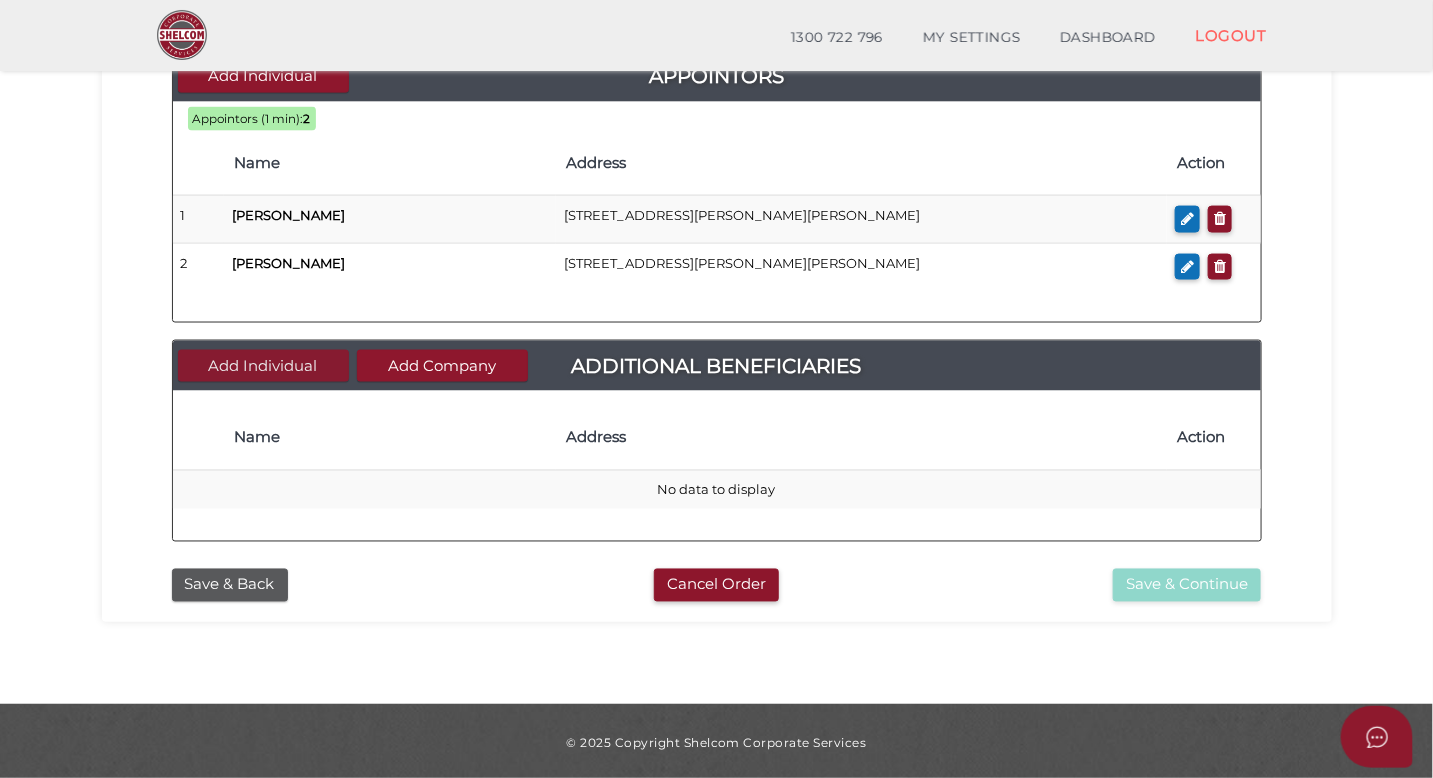 click on "Add Individual" at bounding box center (263, 366) 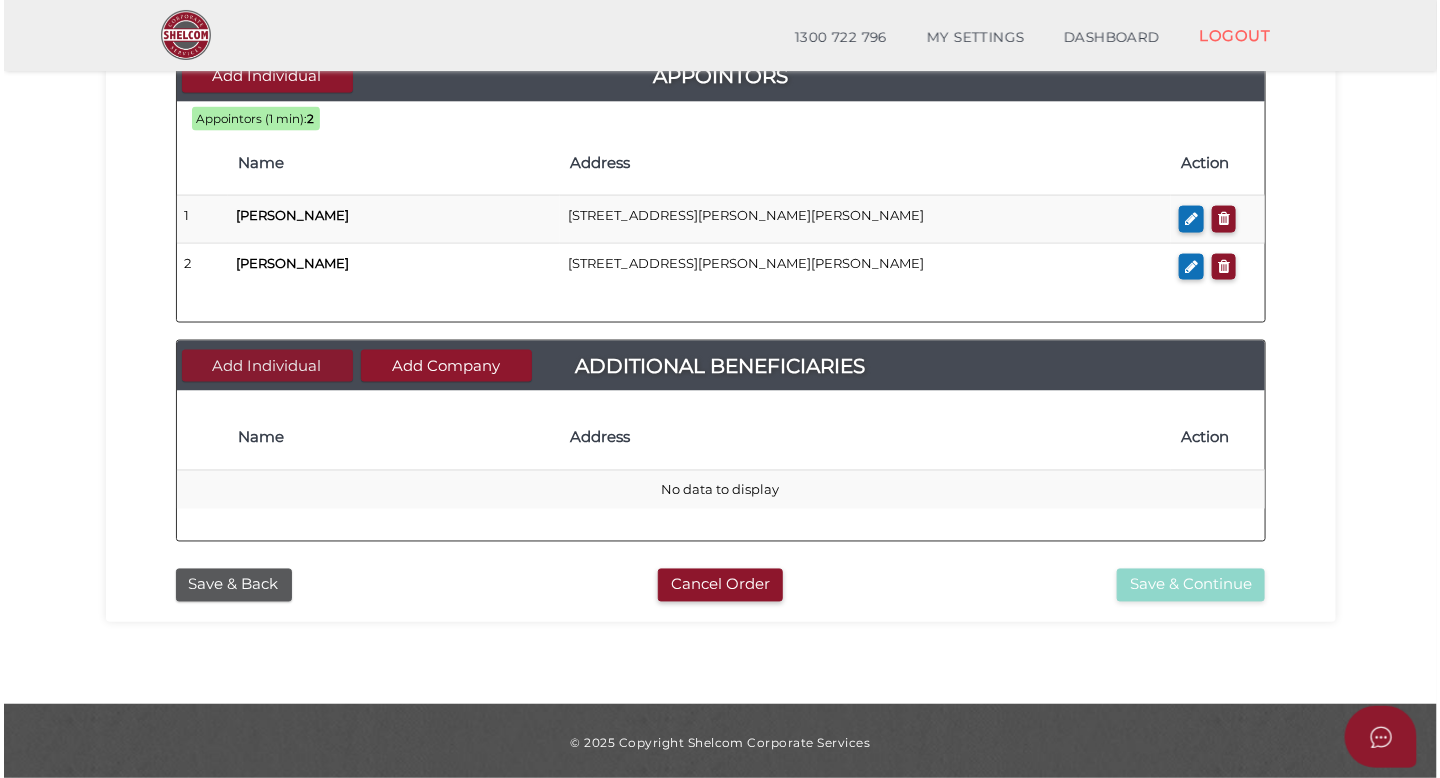 scroll, scrollTop: 0, scrollLeft: 0, axis: both 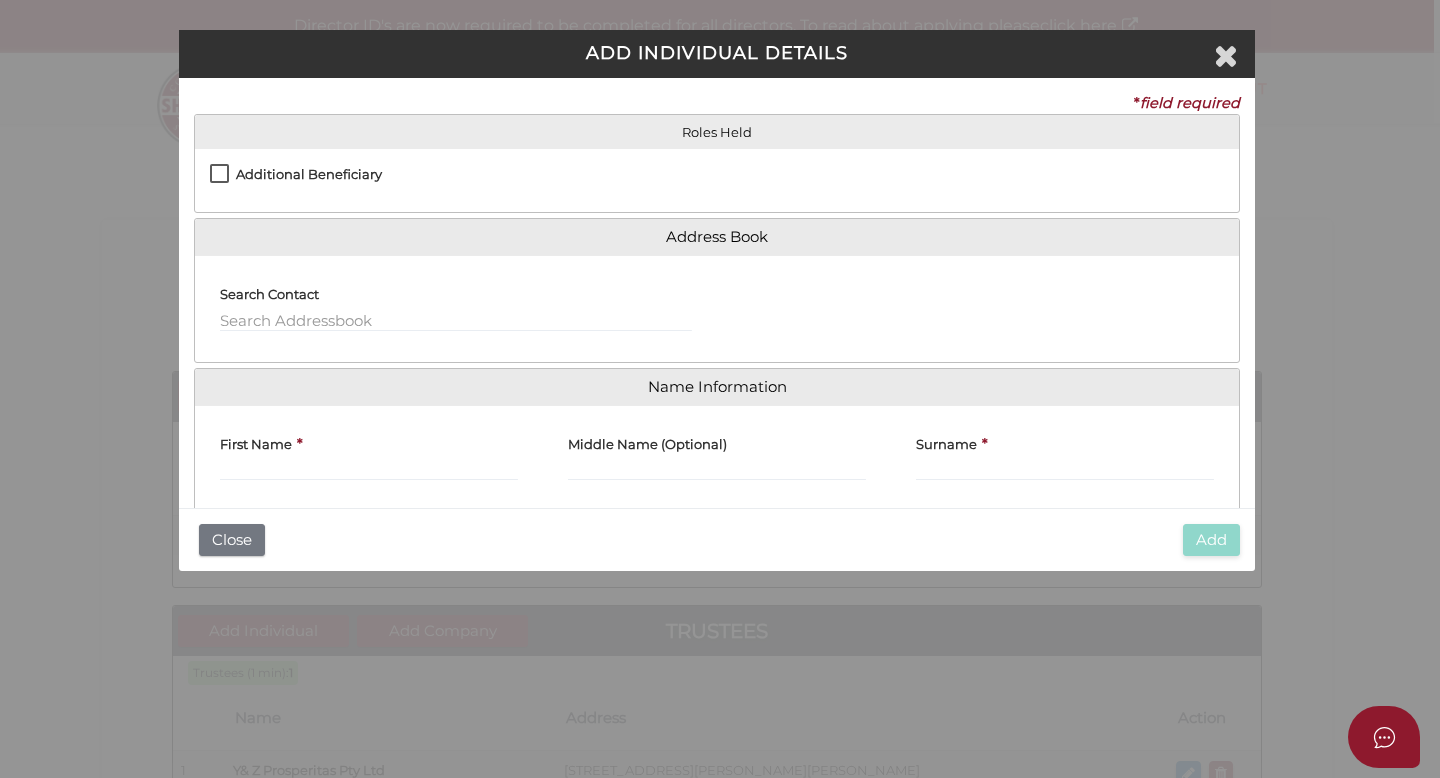click on "Additional Beneficiary" at bounding box center [309, 174] 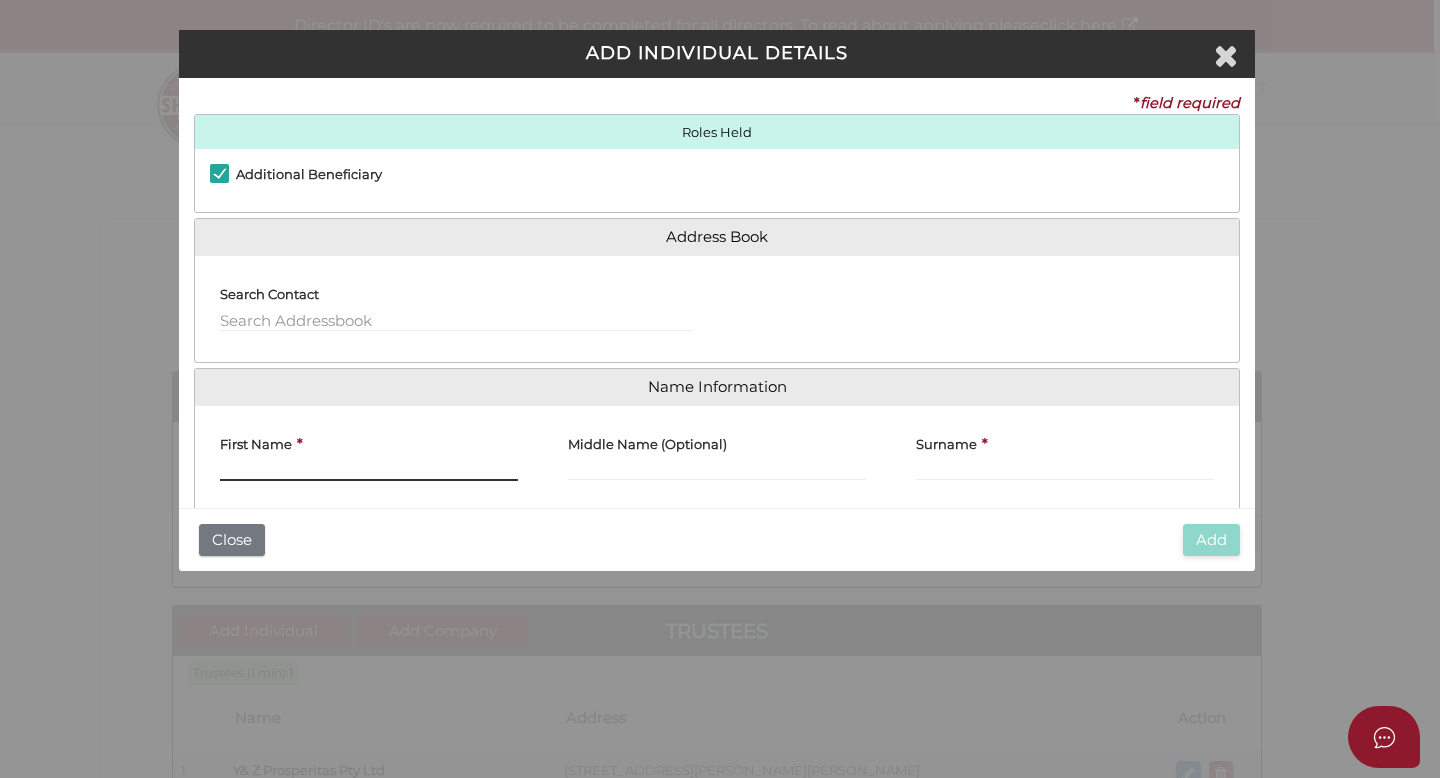 click on "First Name" at bounding box center (369, 470) 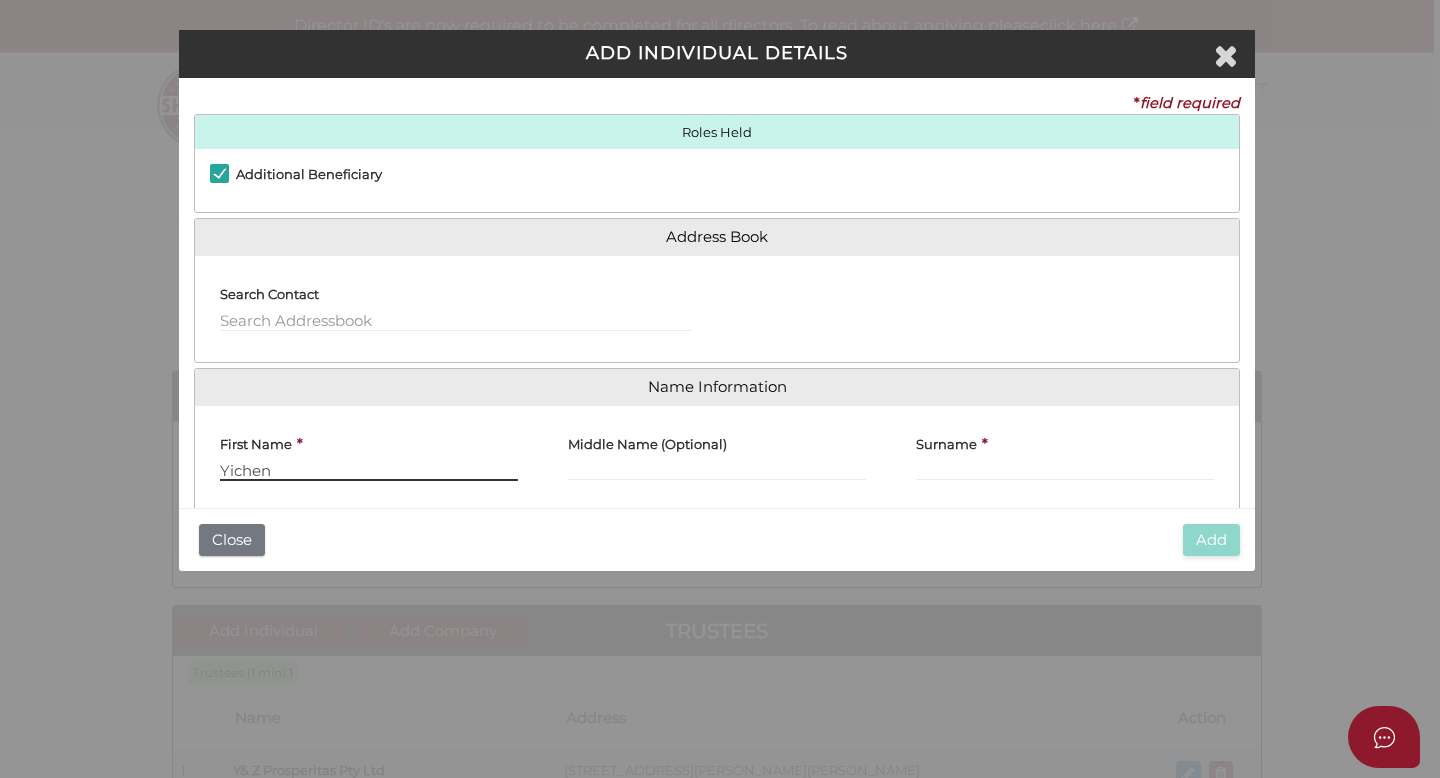 type on "Yichen" 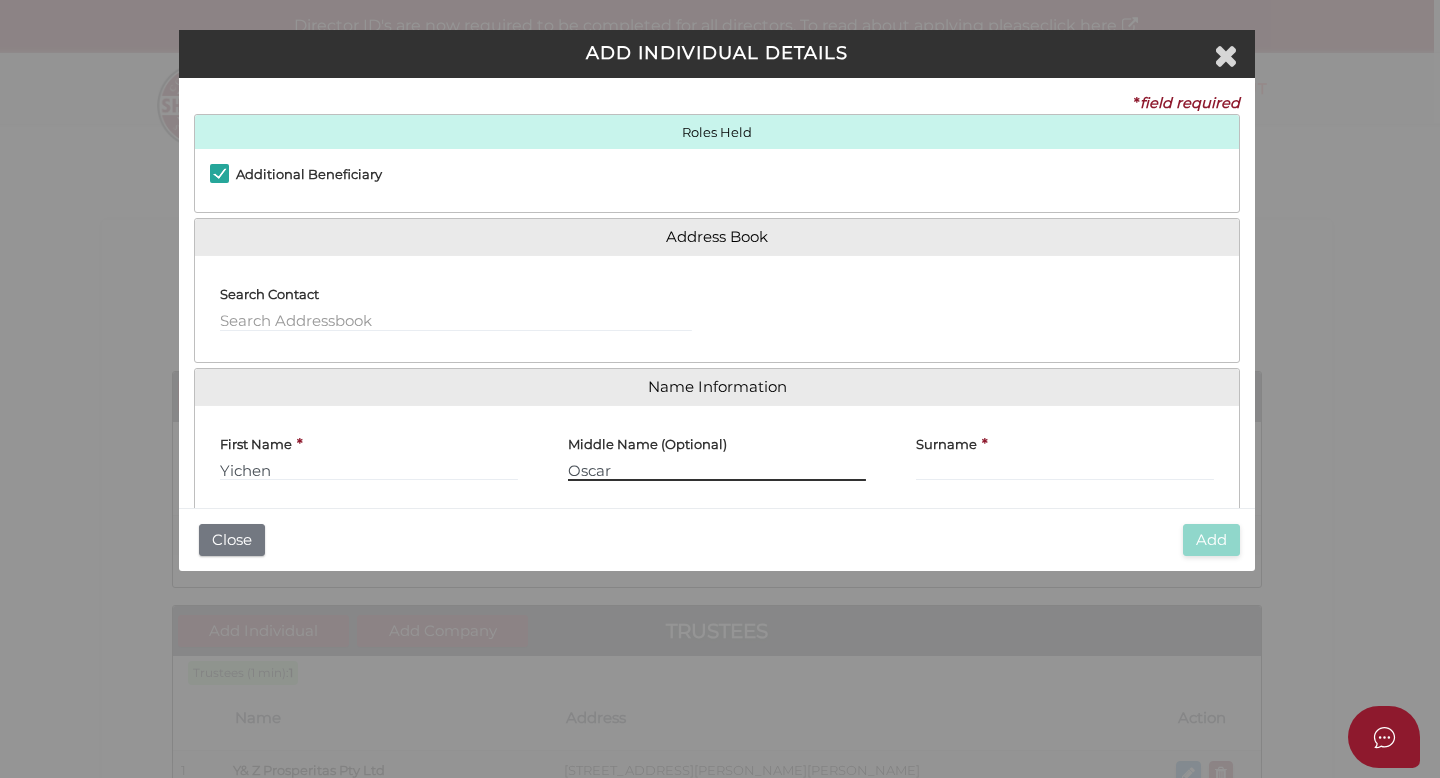 type on "Oscar" 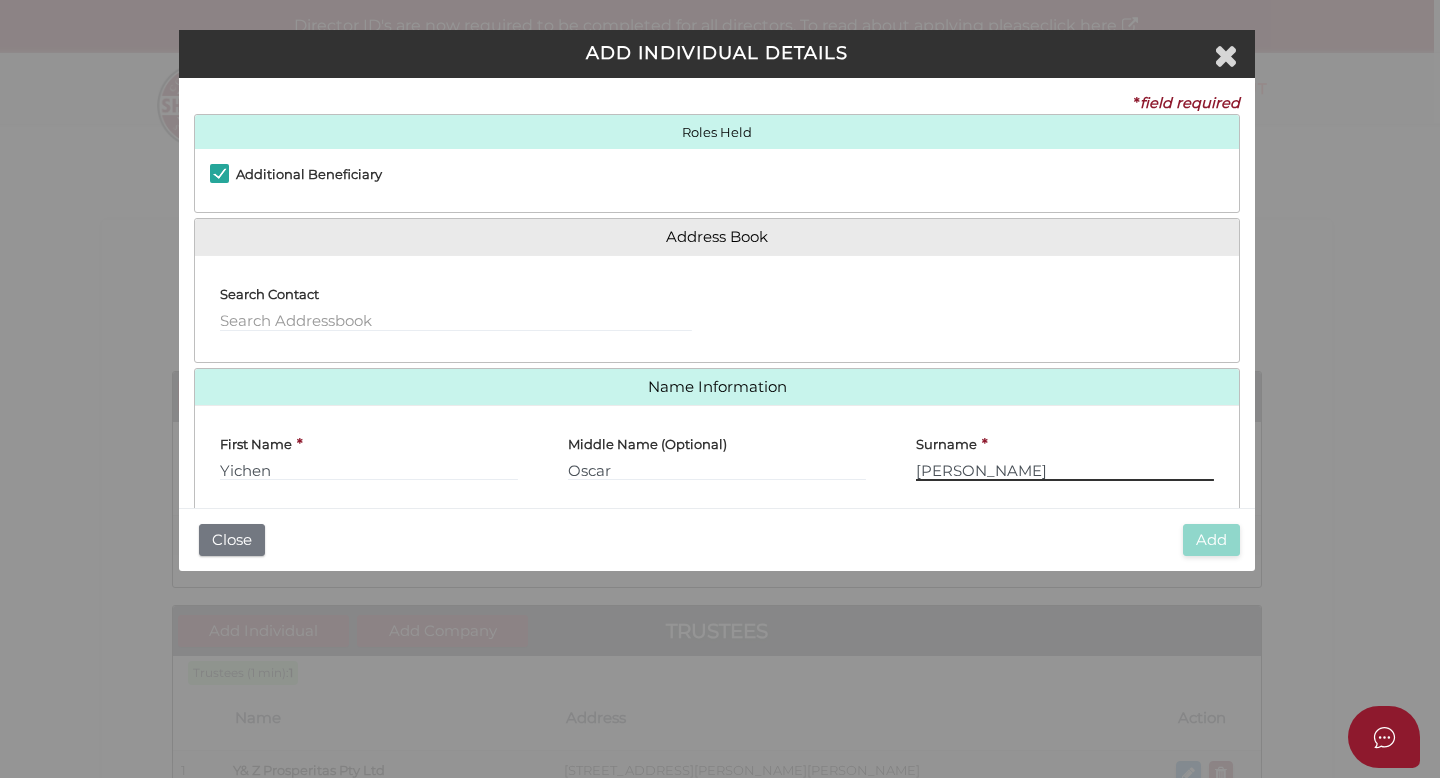 scroll, scrollTop: 81, scrollLeft: 0, axis: vertical 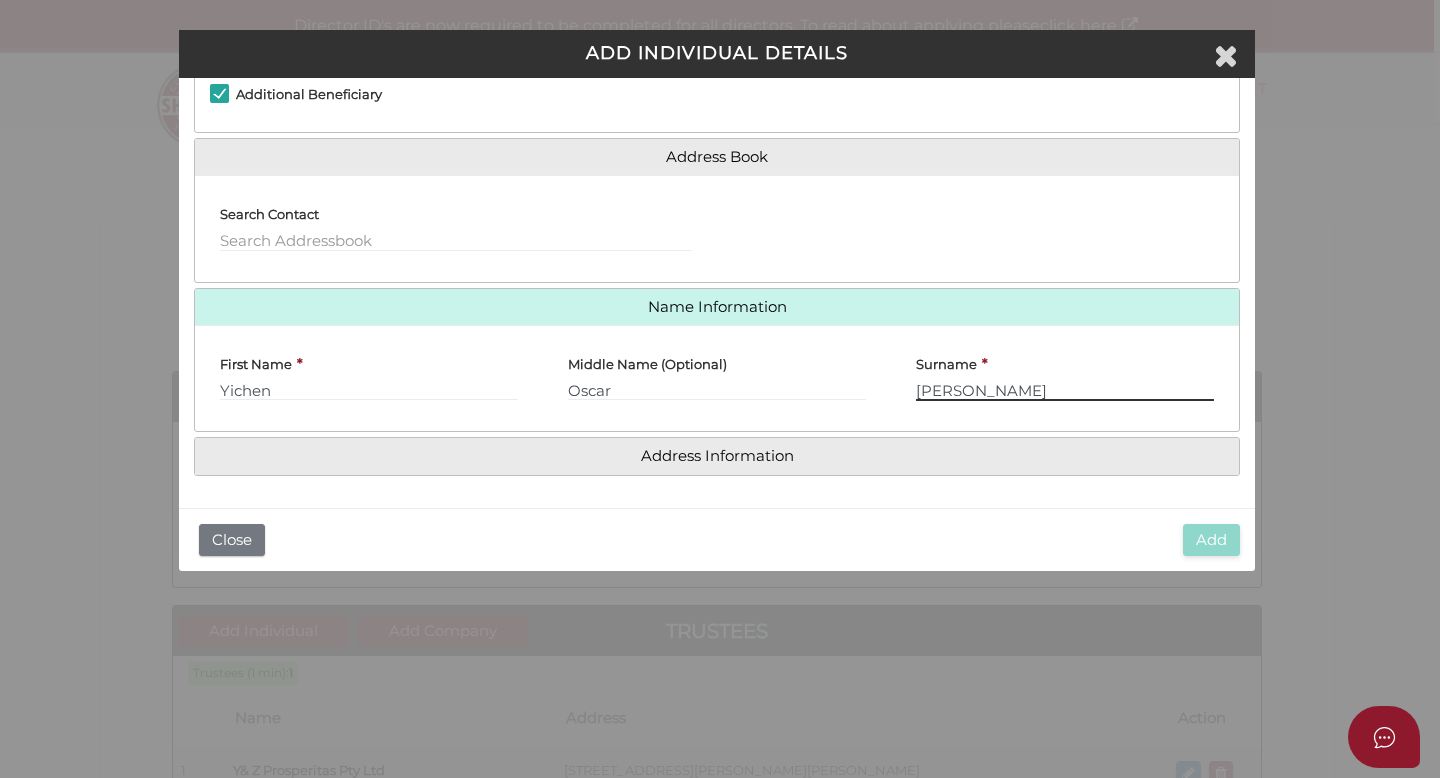 type on "Yang" 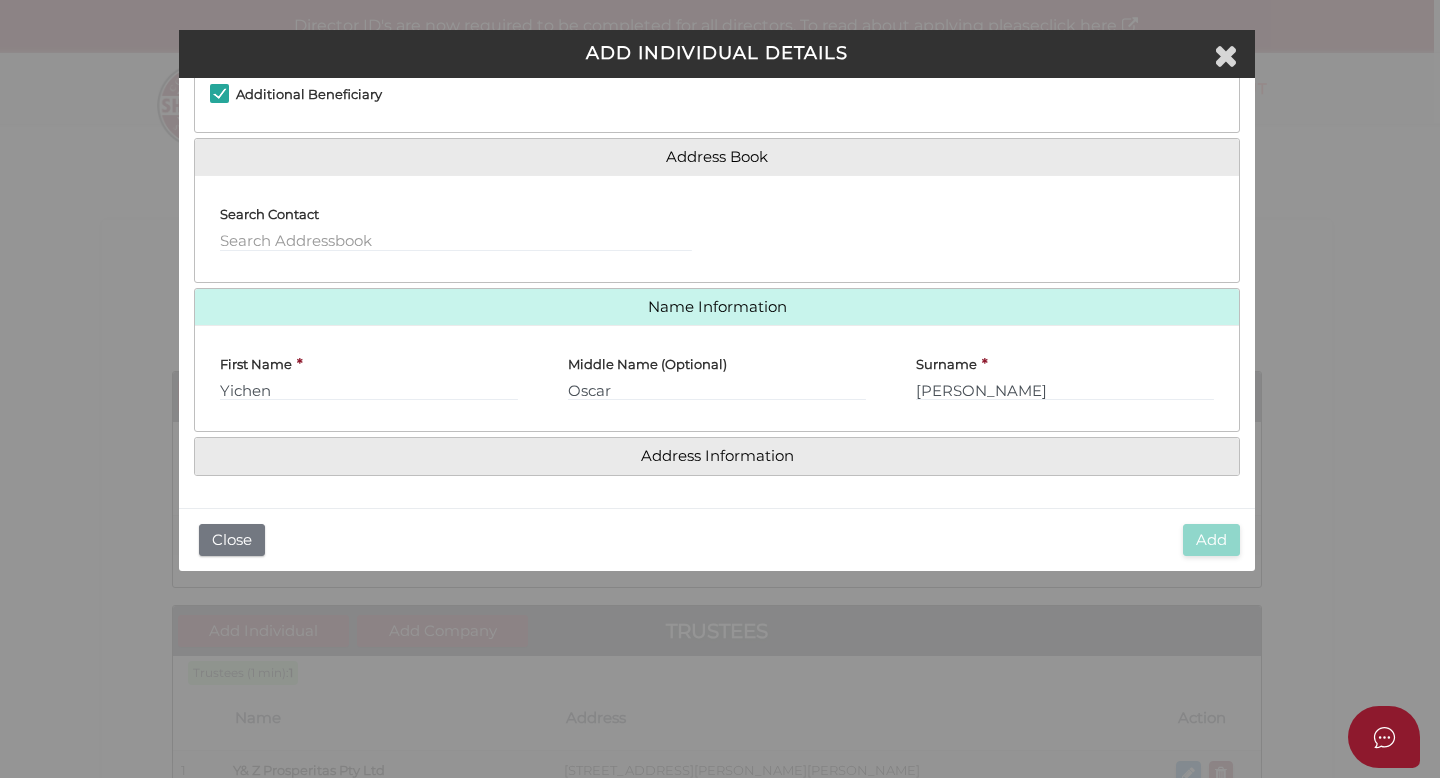 click on "Address Information" at bounding box center (717, 456) 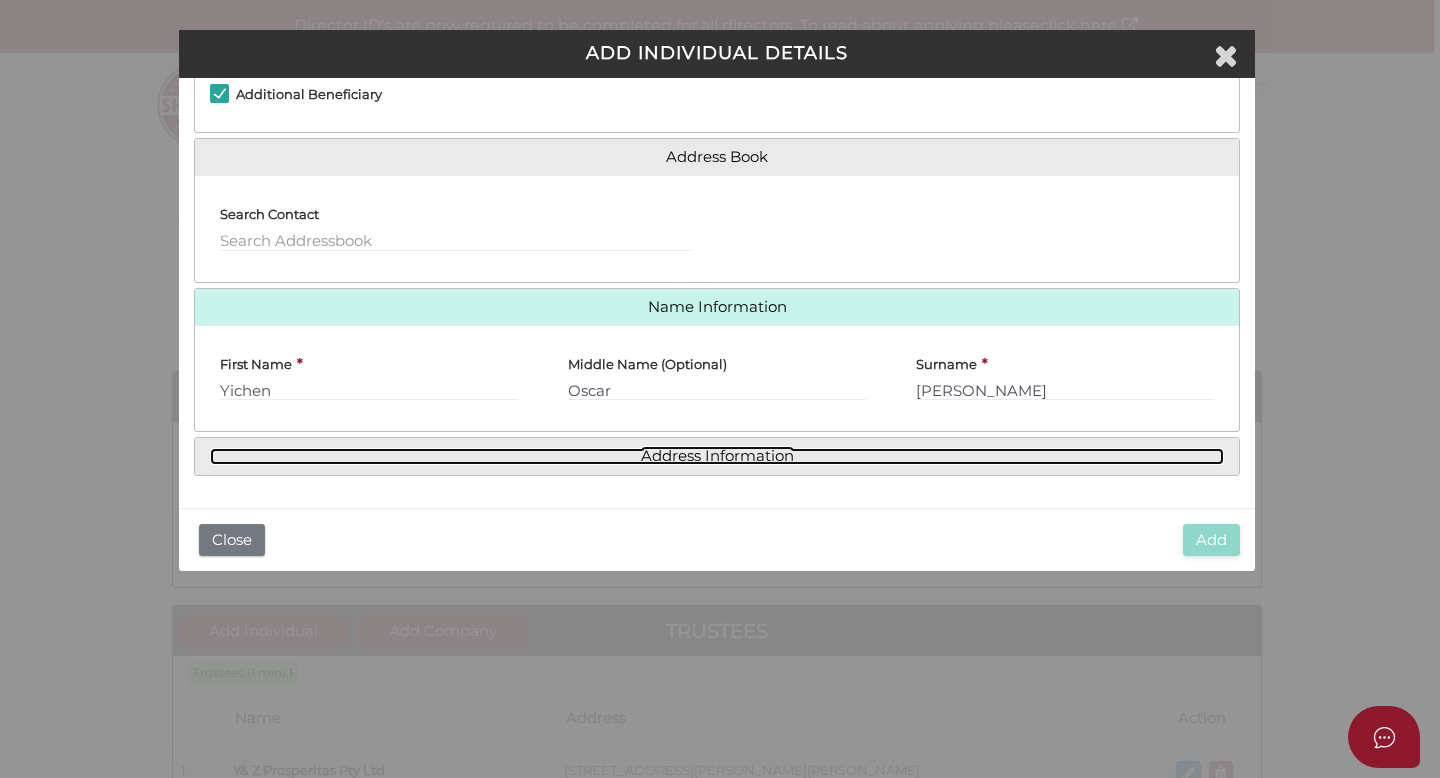 click on "Address Information" at bounding box center (717, 456) 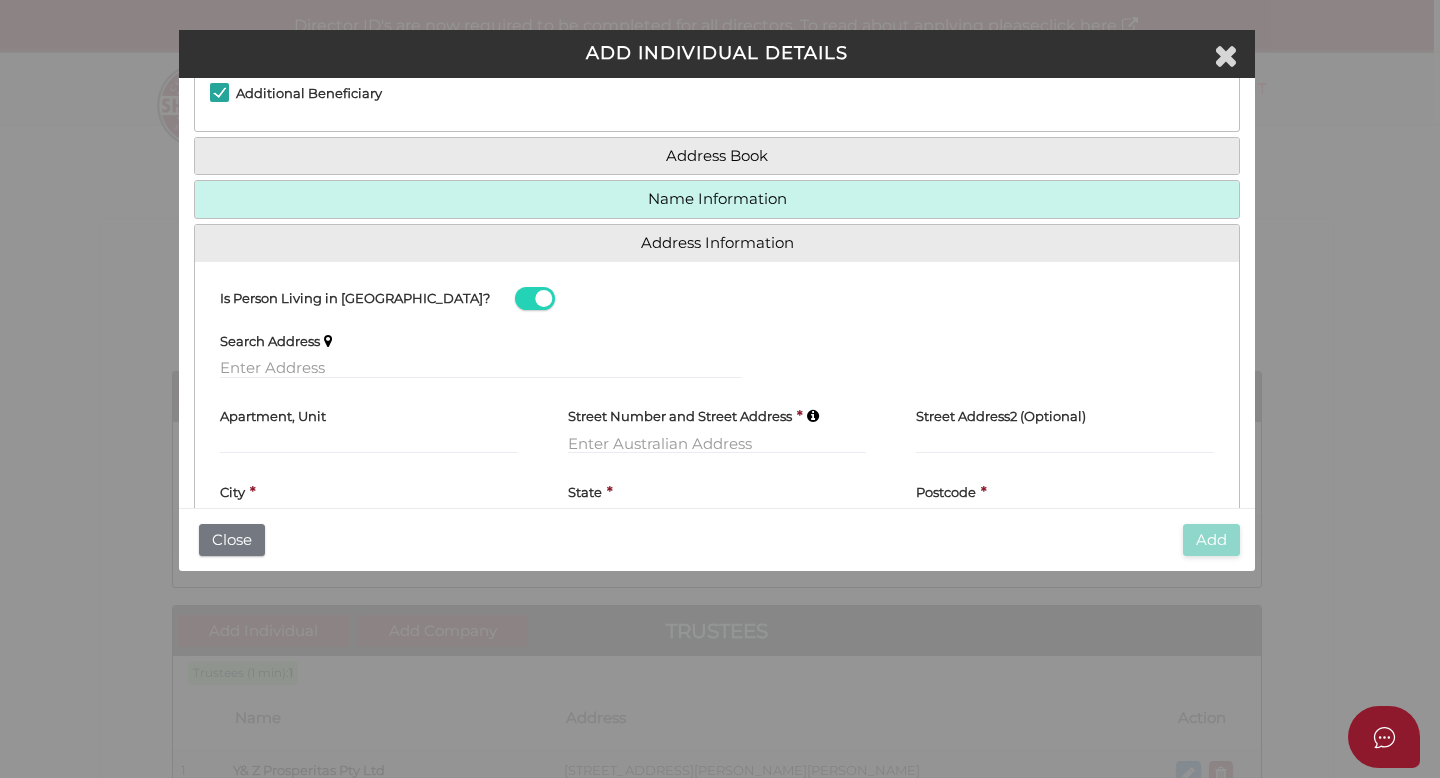 click on "Search Address" at bounding box center (481, 356) 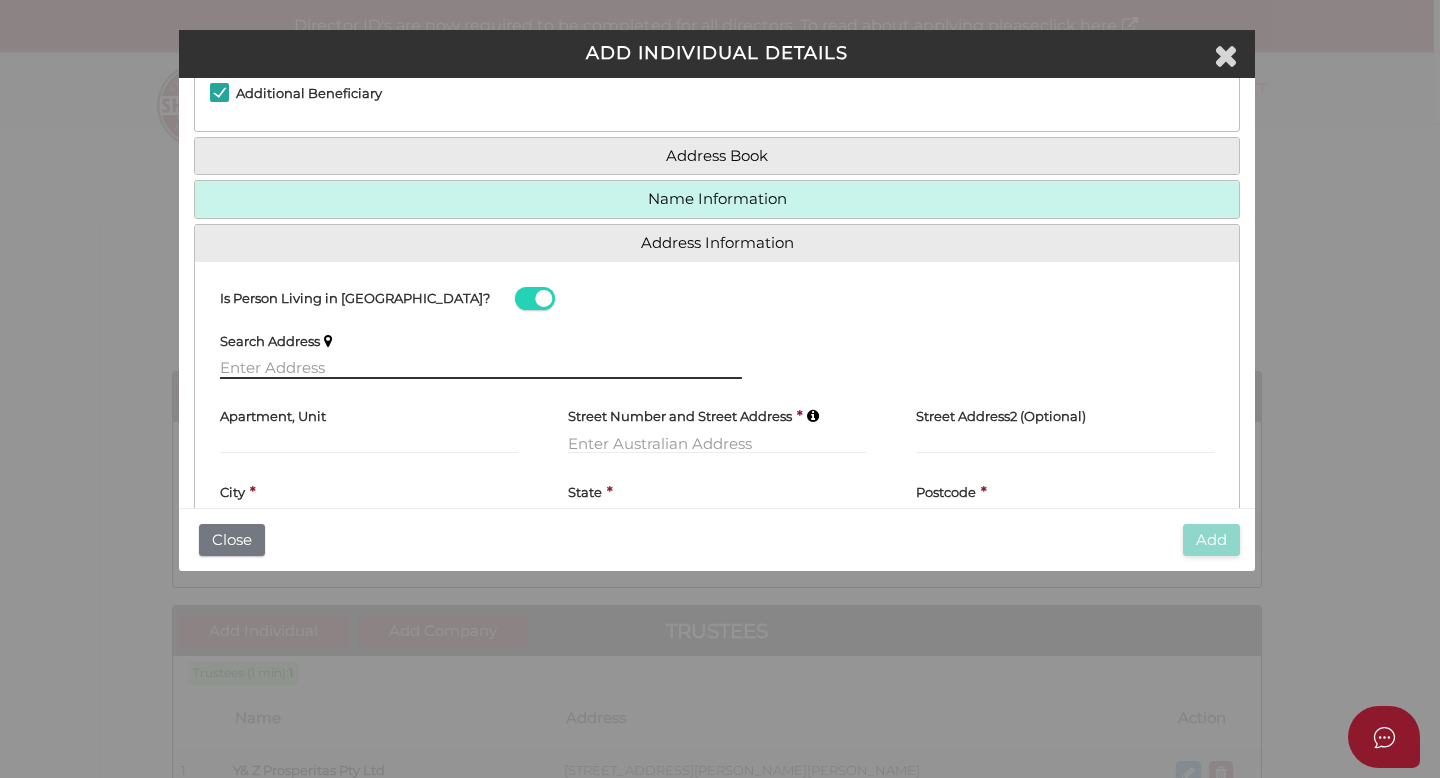 click at bounding box center (481, 368) 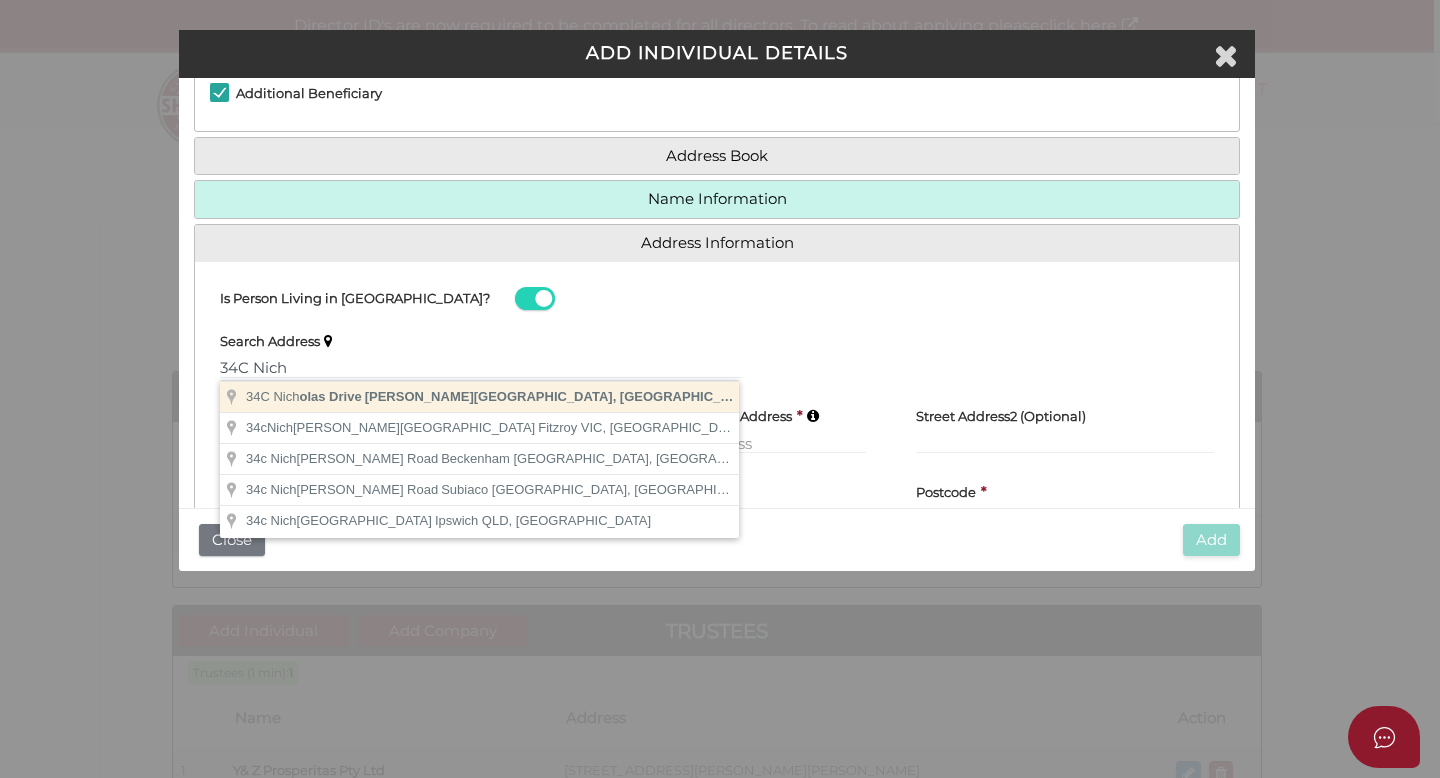 type on "34C Nicholas Drive, Sandy Bay TAS, Australia" 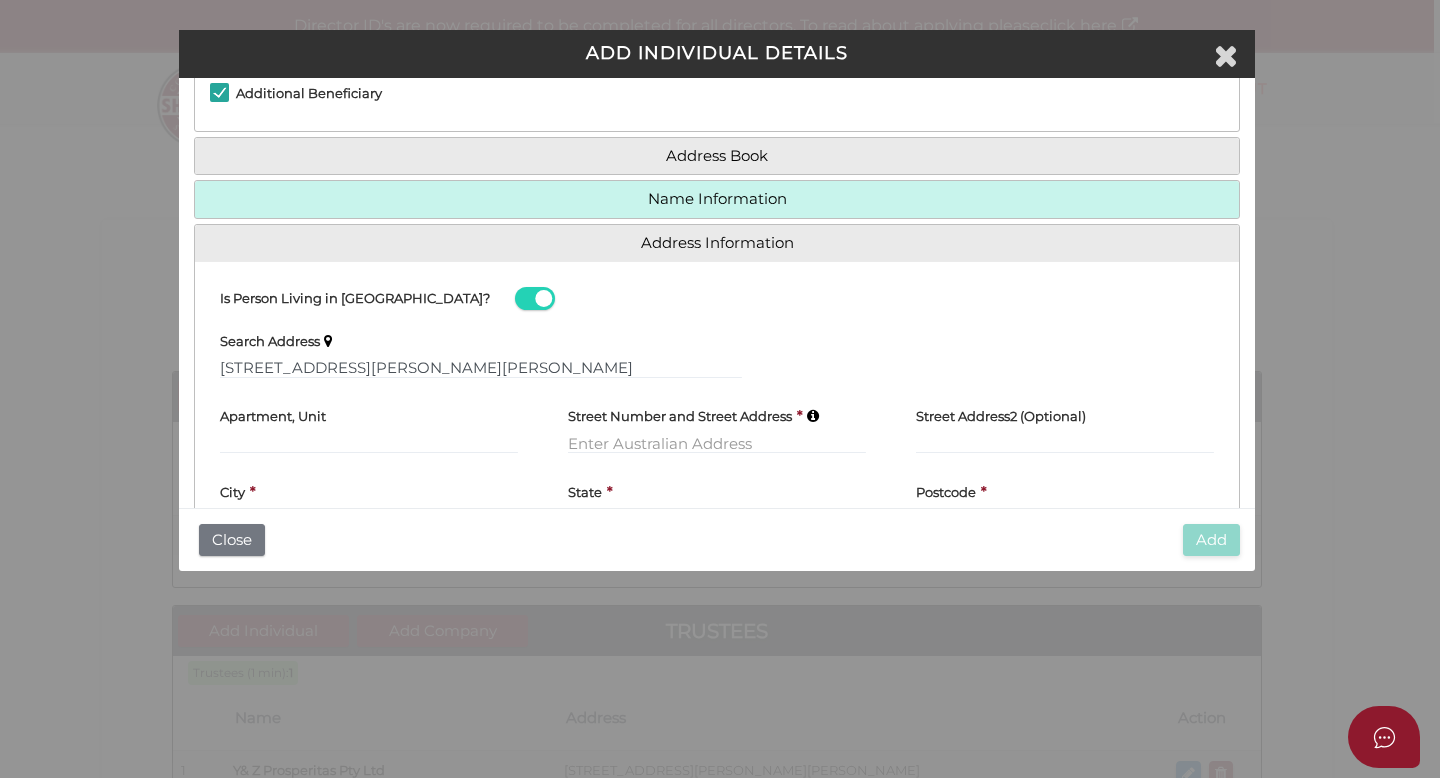 type 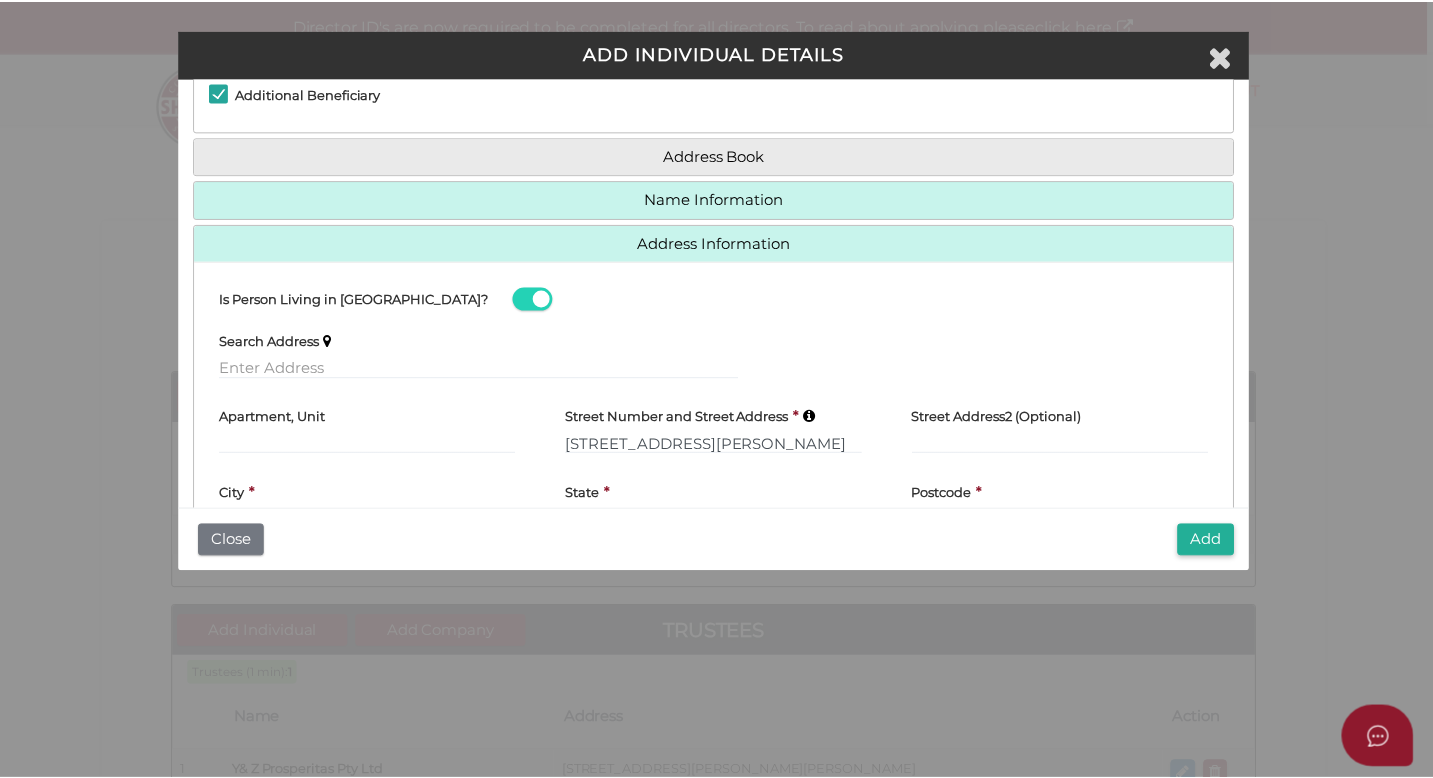 scroll, scrollTop: 166, scrollLeft: 0, axis: vertical 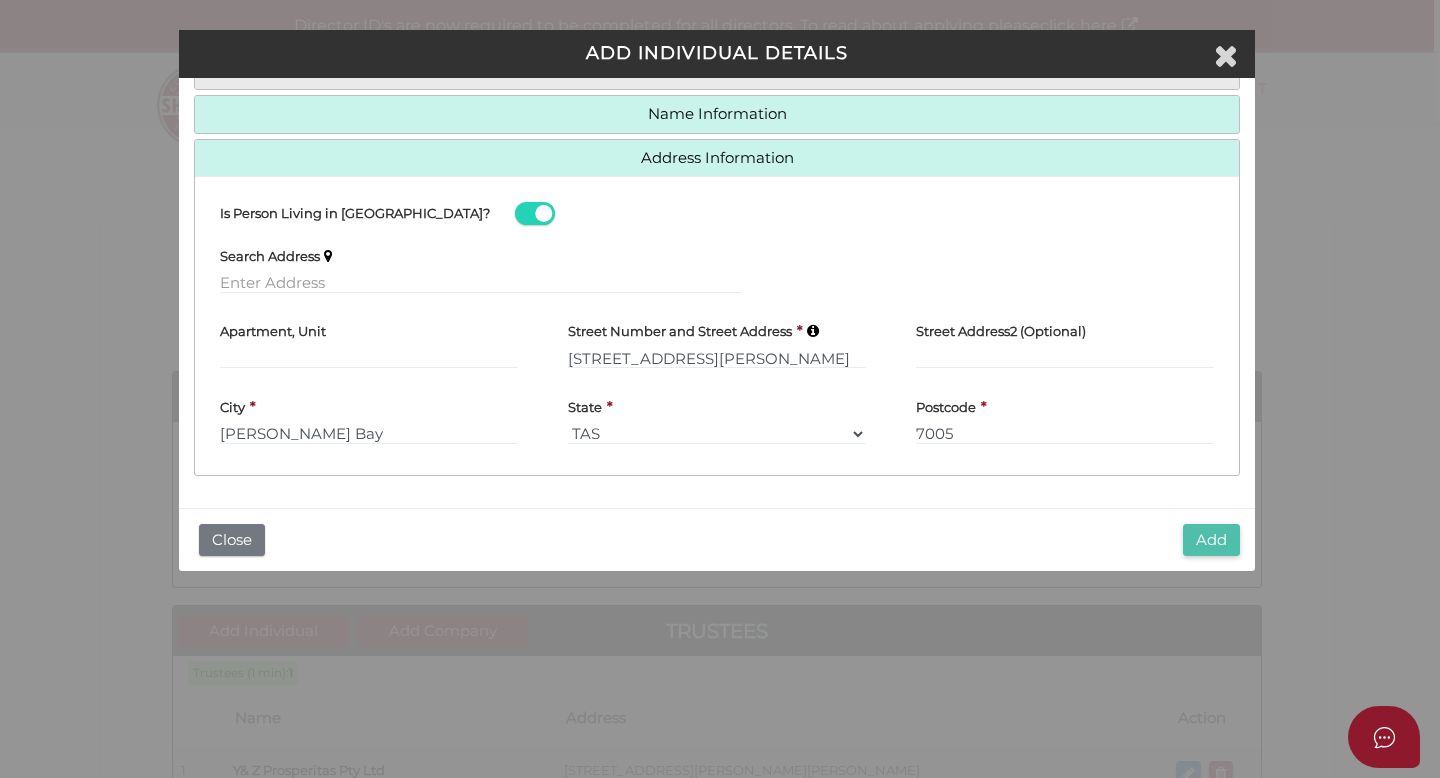 click on "Add" at bounding box center (1211, 540) 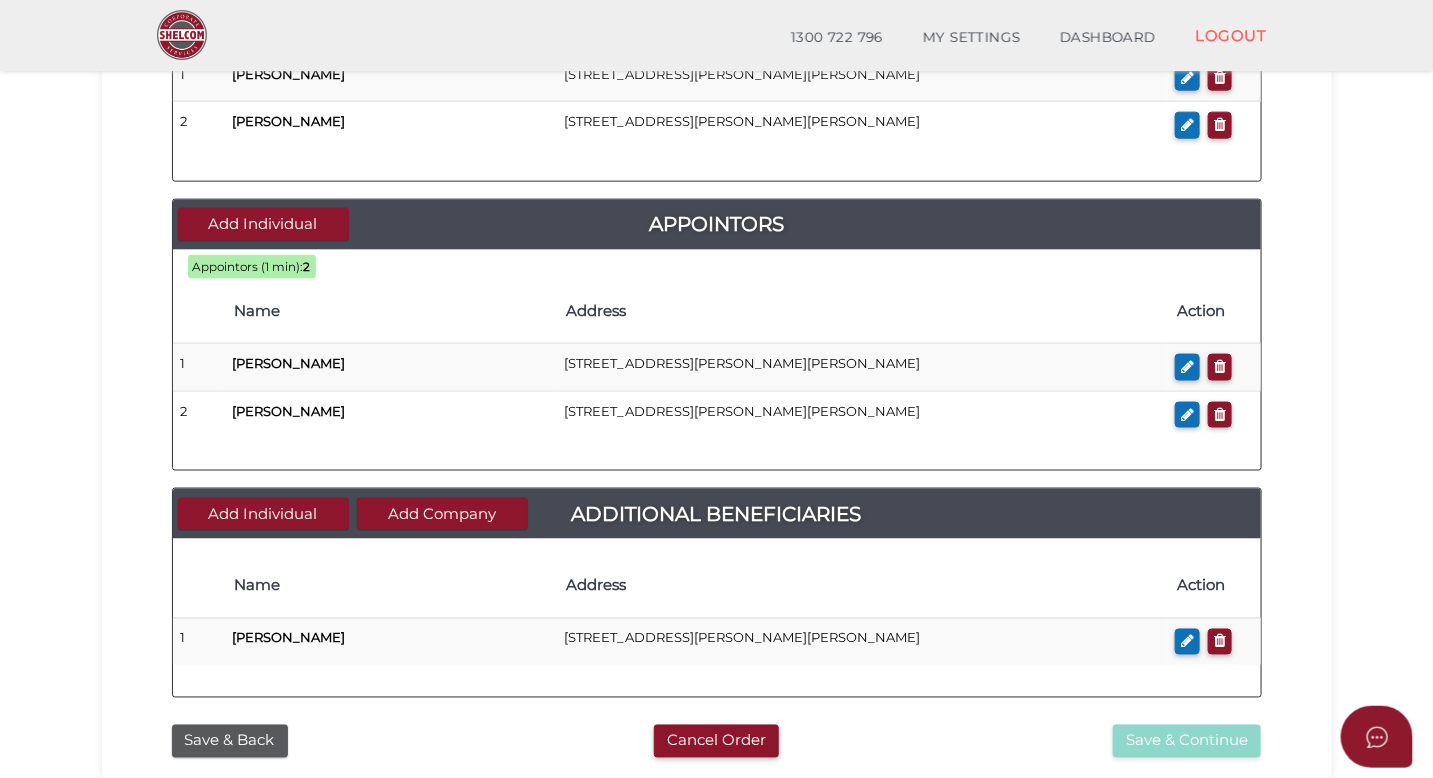 scroll, scrollTop: 1036, scrollLeft: 0, axis: vertical 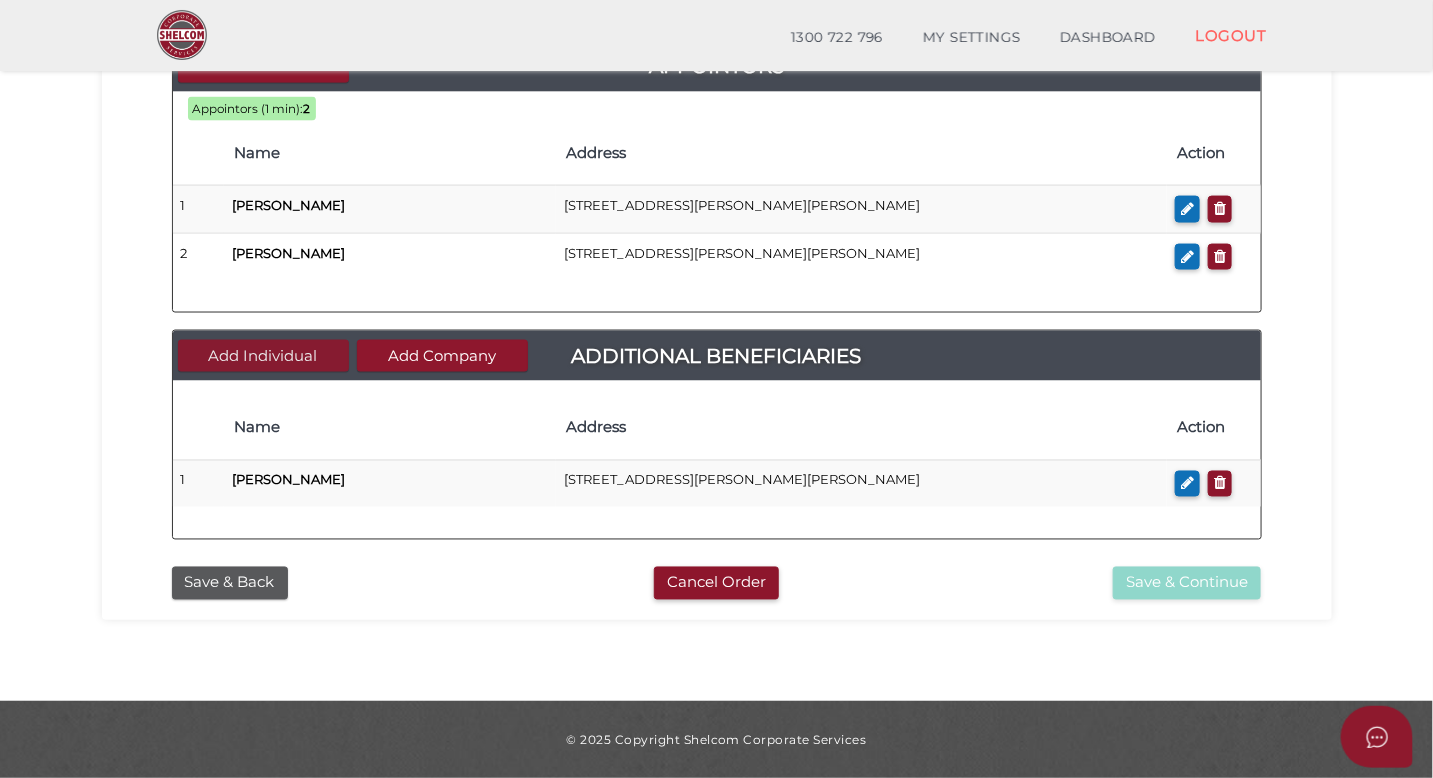 click on "Add Individual" at bounding box center (263, 356) 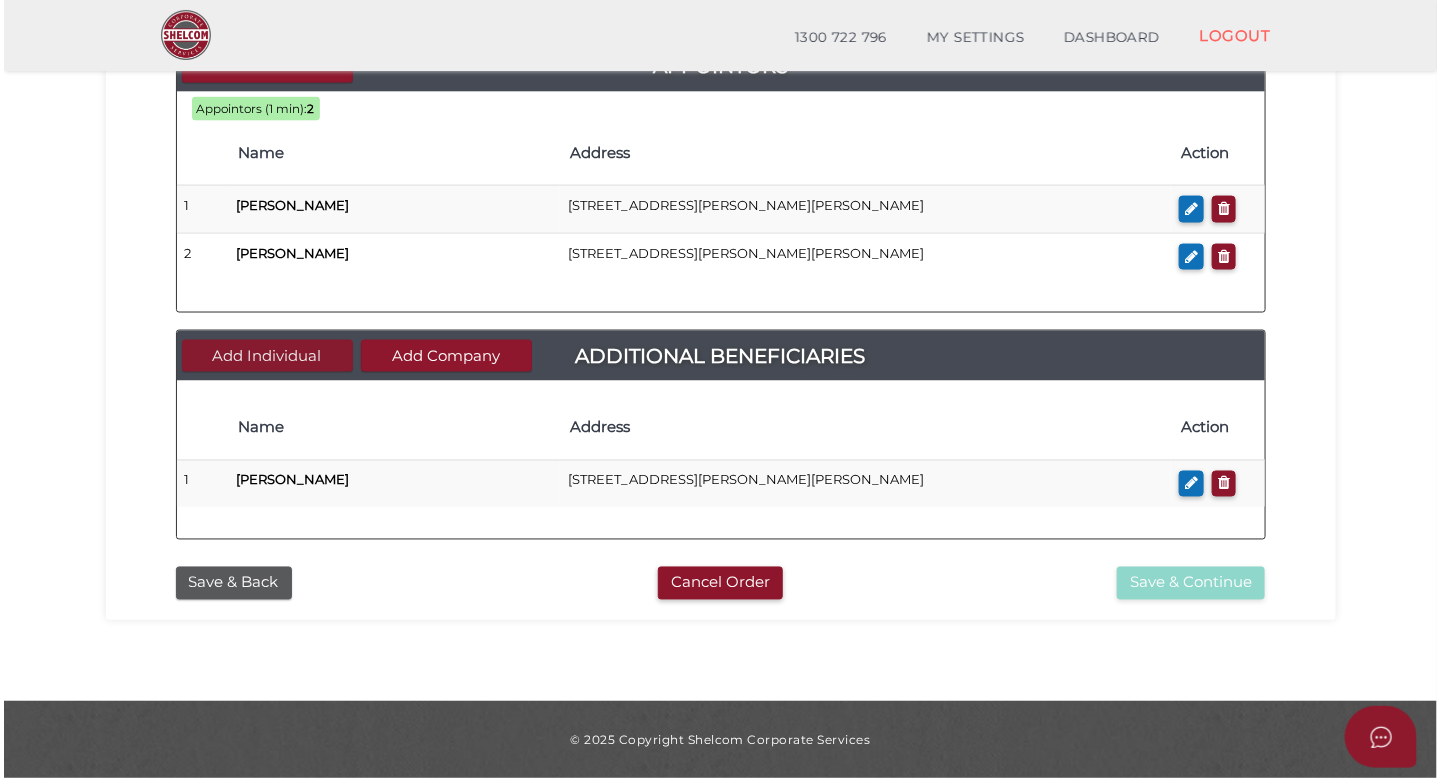 scroll, scrollTop: 0, scrollLeft: 0, axis: both 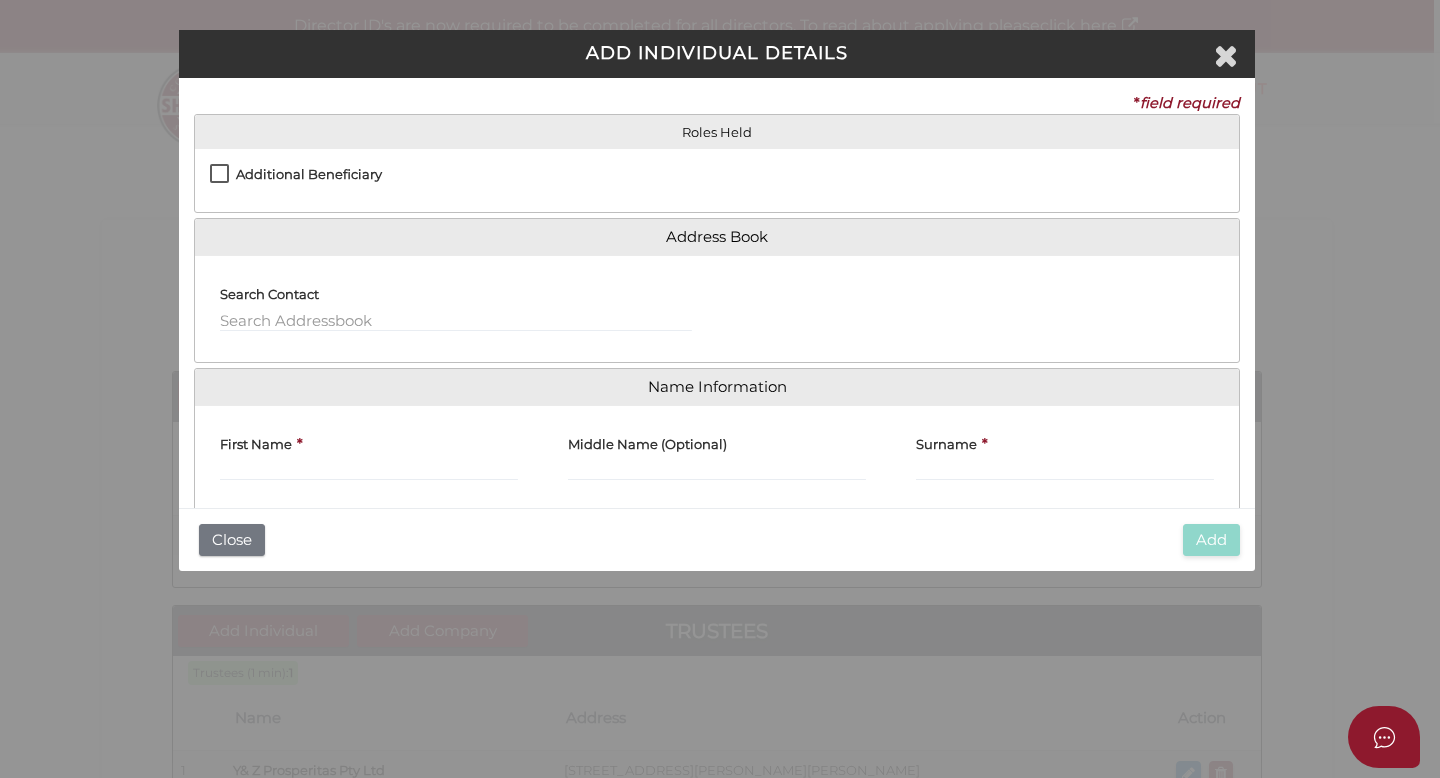 click on "Additional Beneficiary" at bounding box center [296, 179] 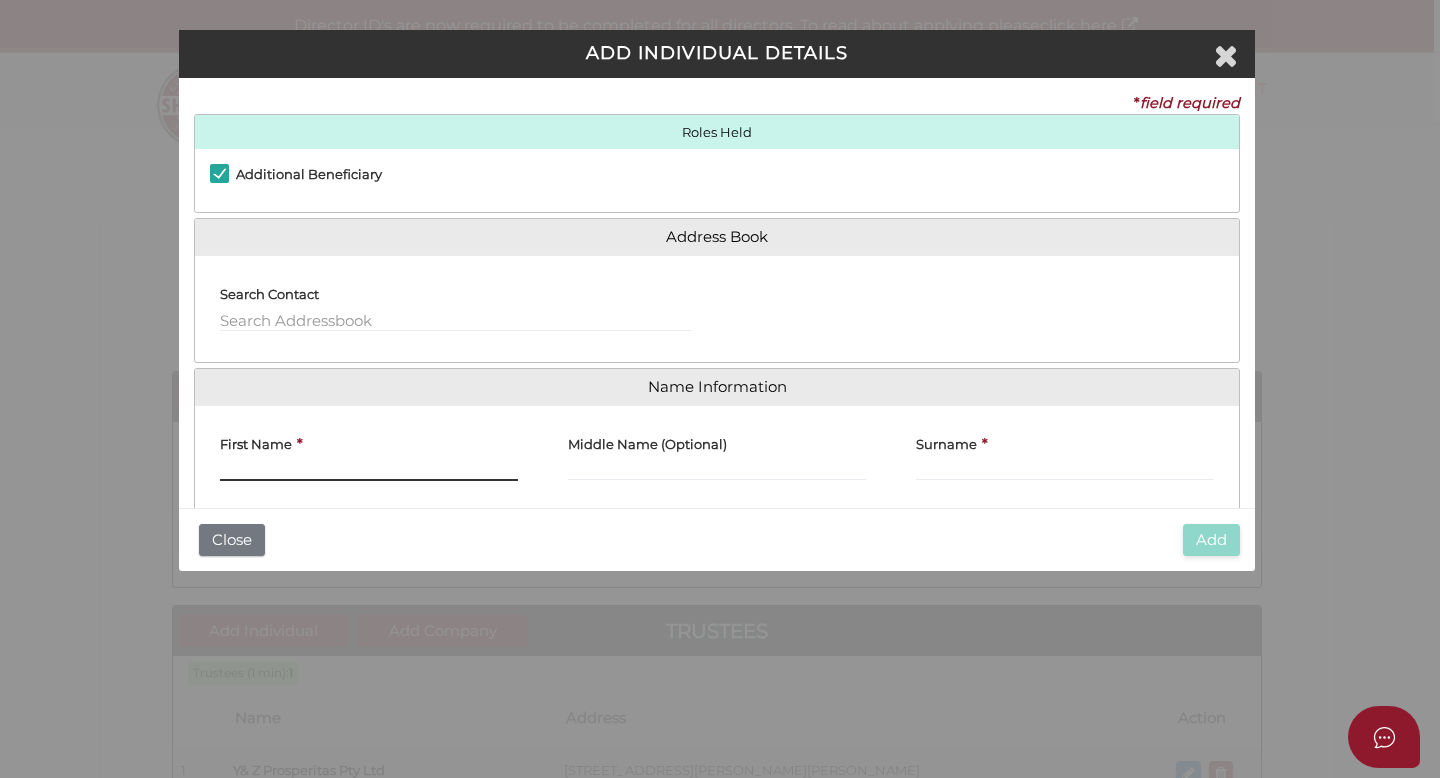 click on "First Name" at bounding box center (369, 470) 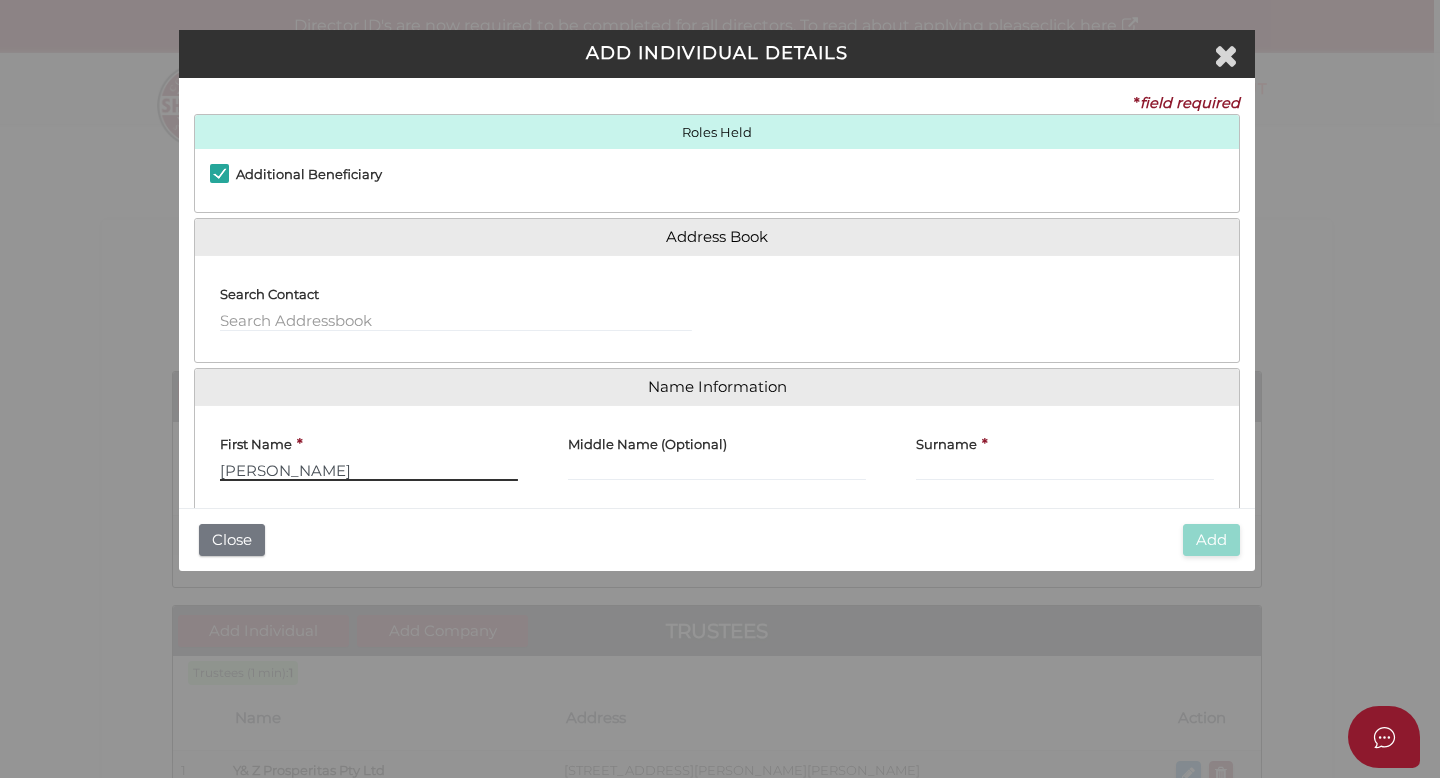 type on "Liam" 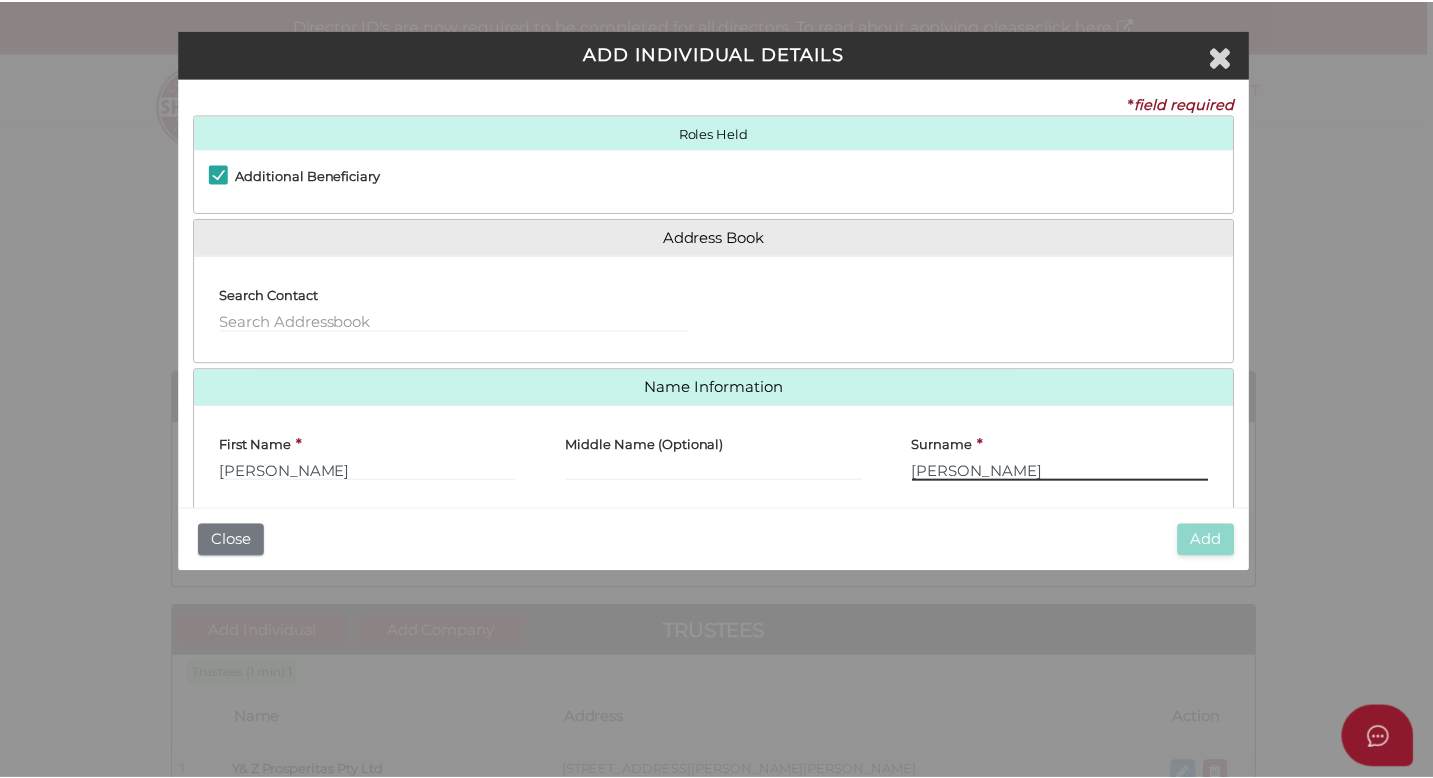scroll, scrollTop: 81, scrollLeft: 0, axis: vertical 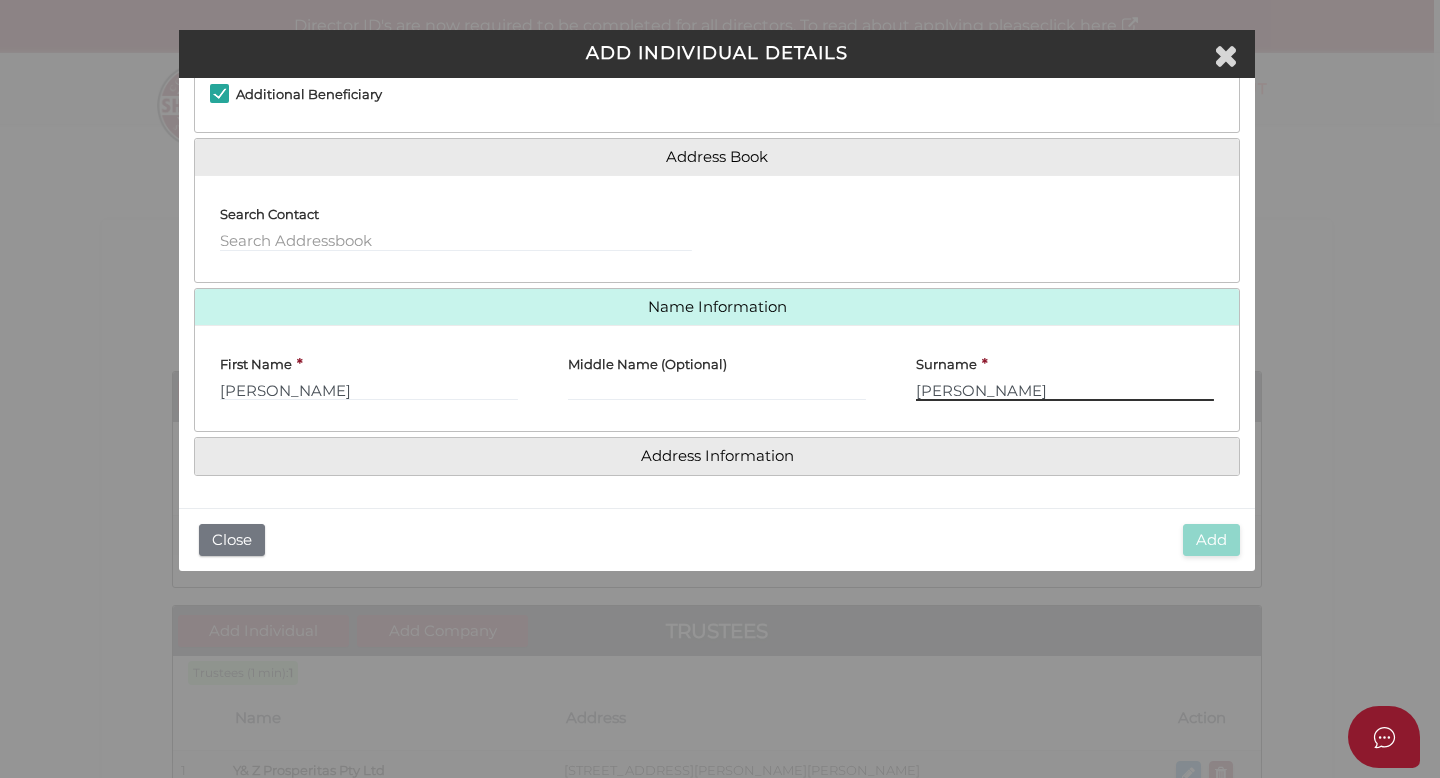 type on "Yang" 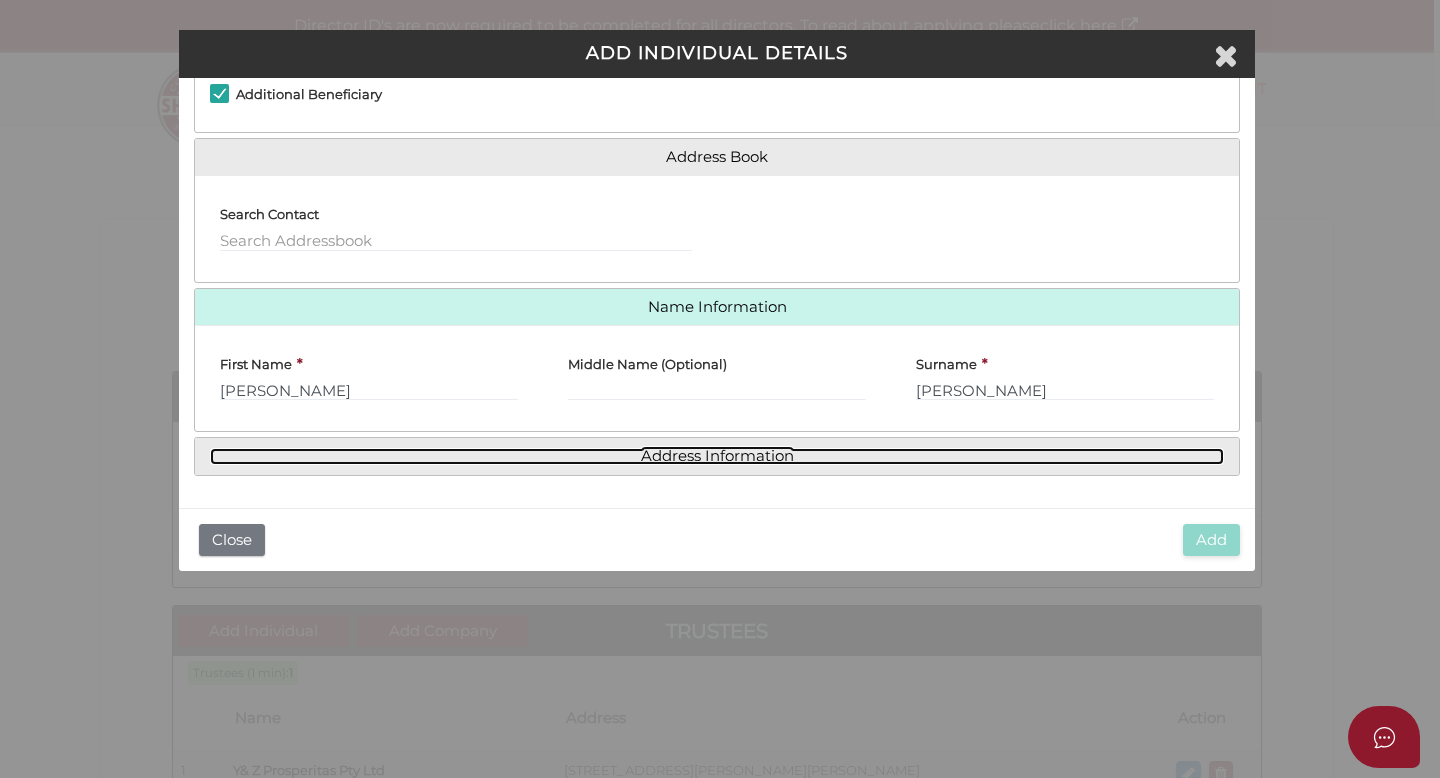 click on "Address Information" at bounding box center [717, 456] 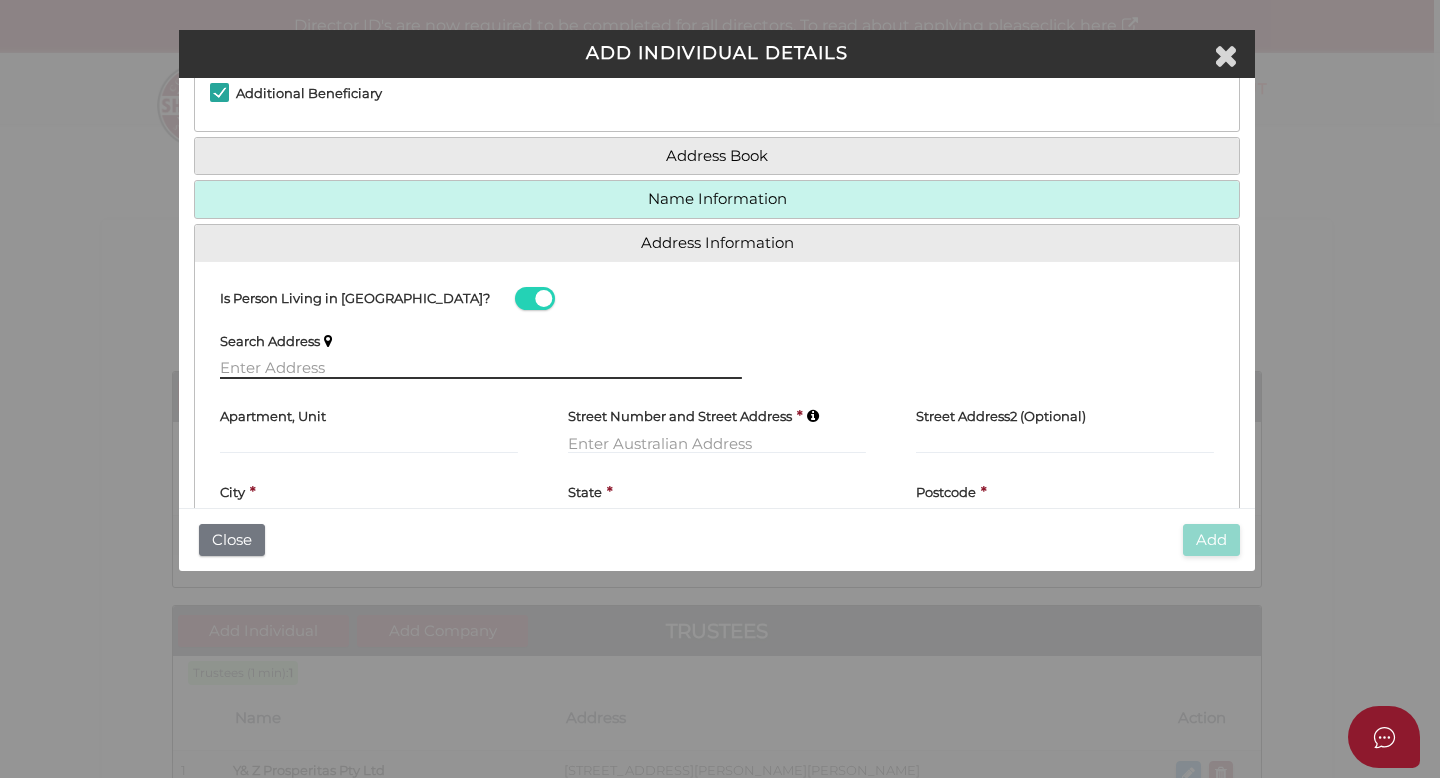 click at bounding box center [481, 368] 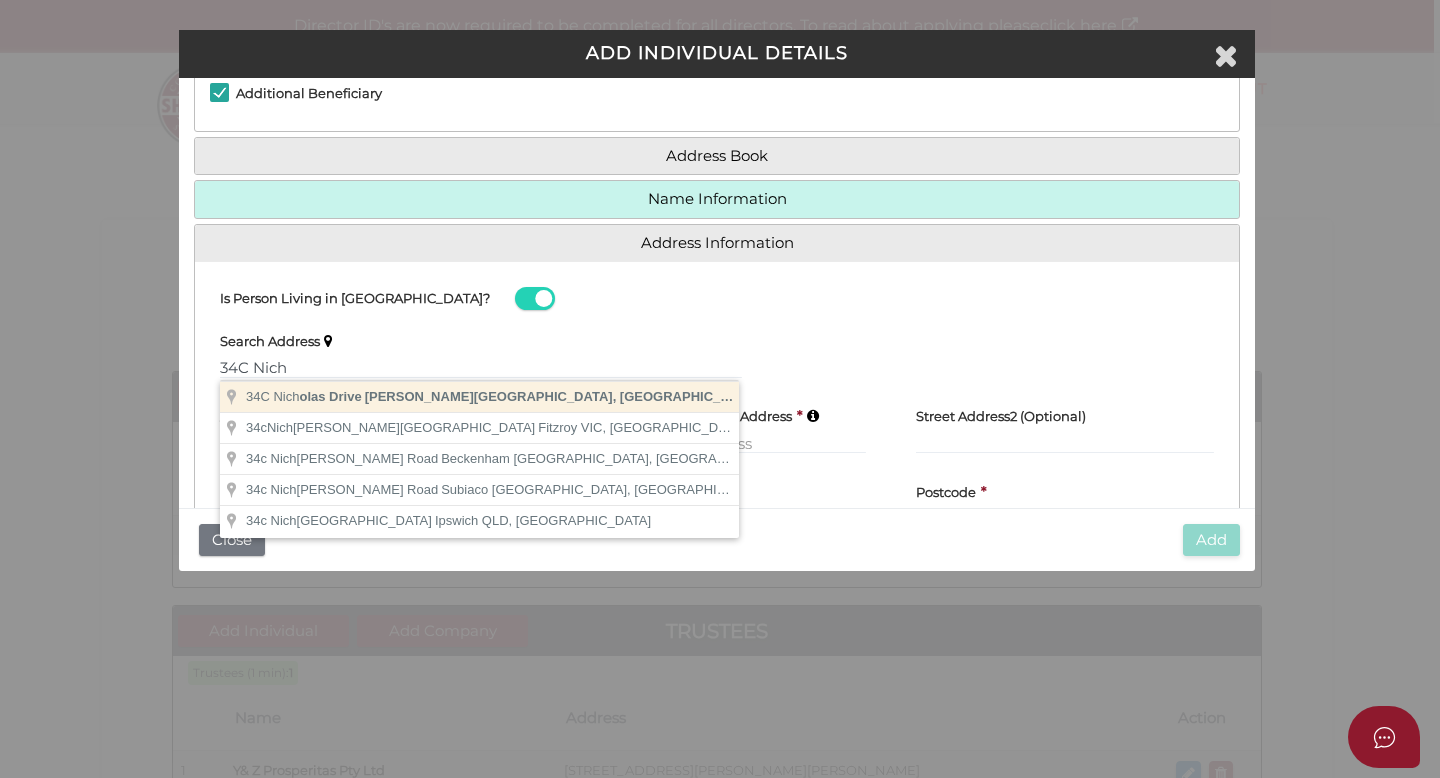 type on "[STREET_ADDRESS][PERSON_NAME][PERSON_NAME]" 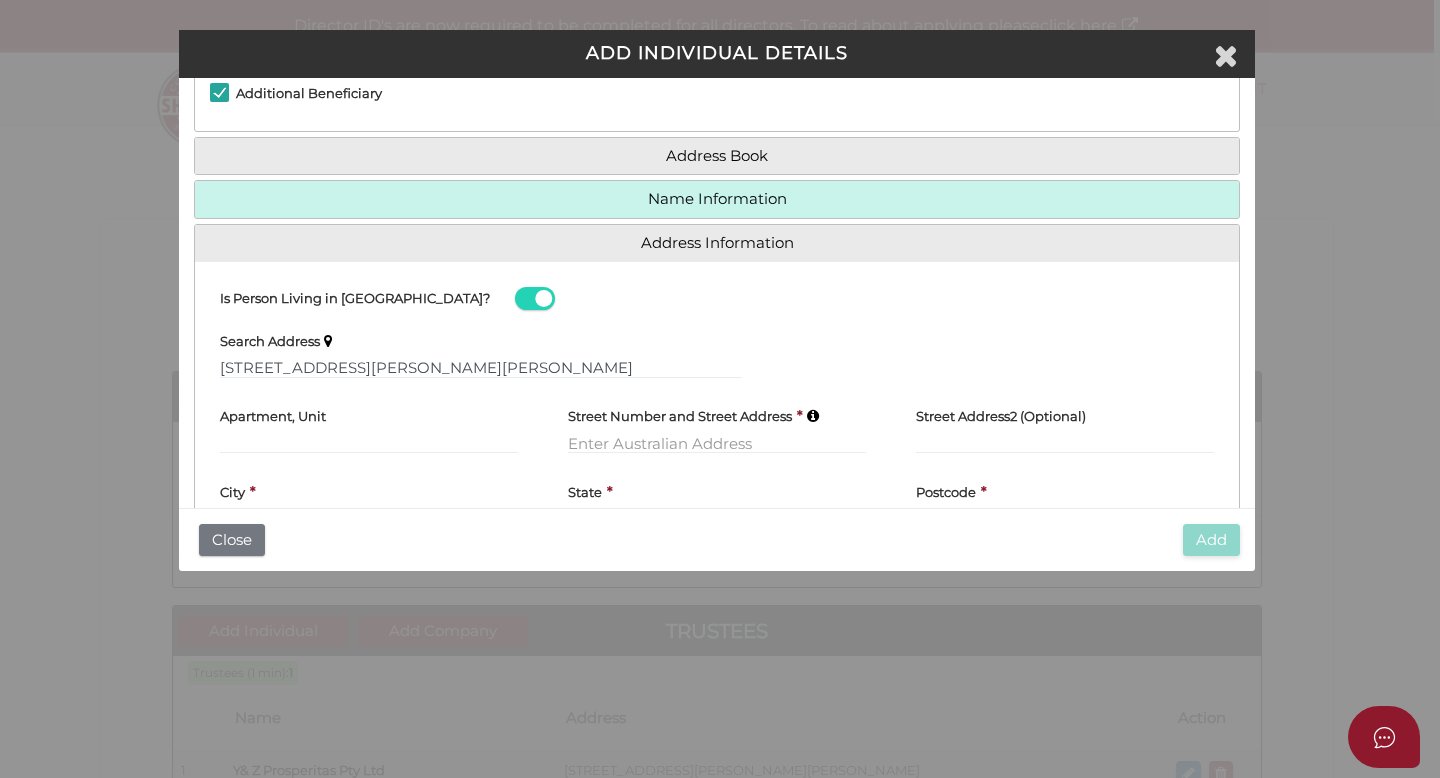 type 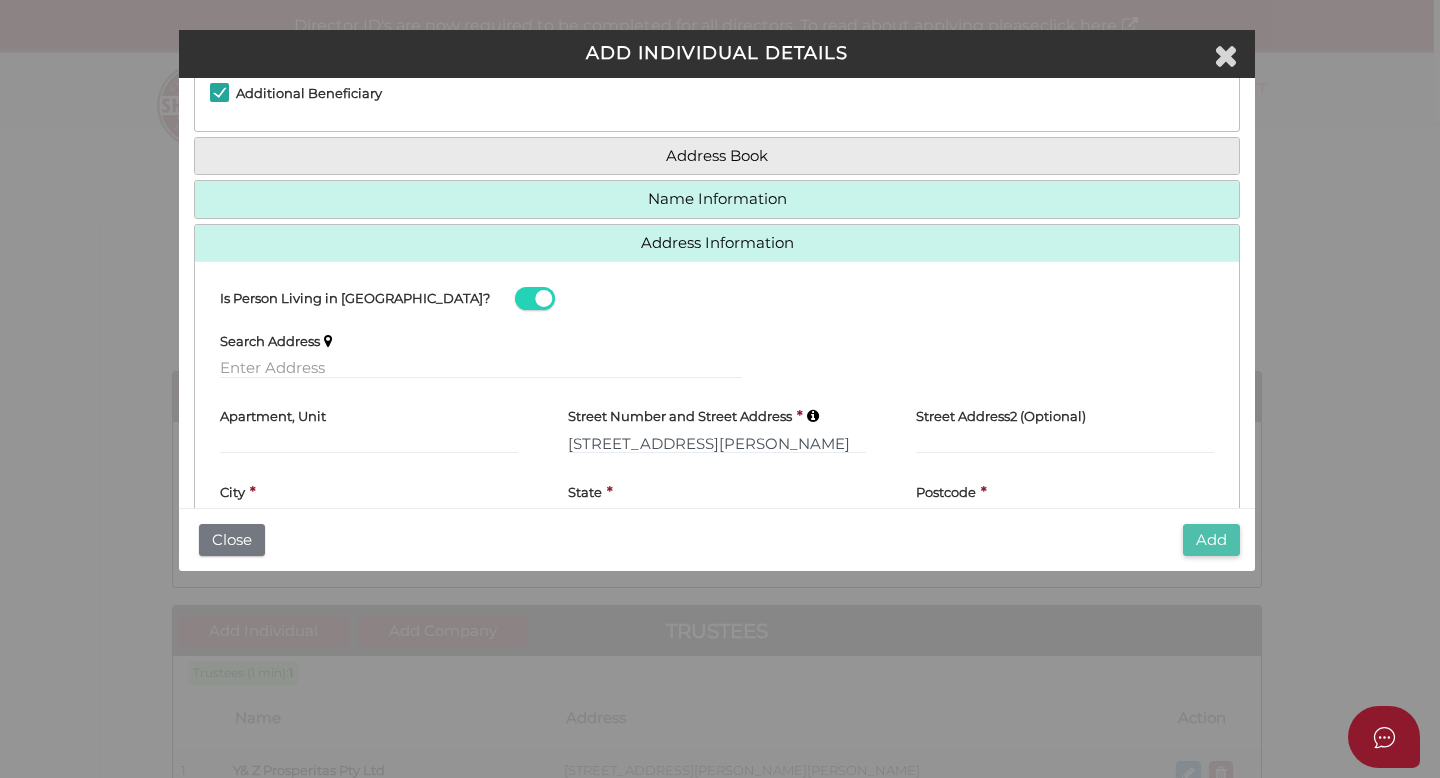 click on "Add" at bounding box center [1211, 540] 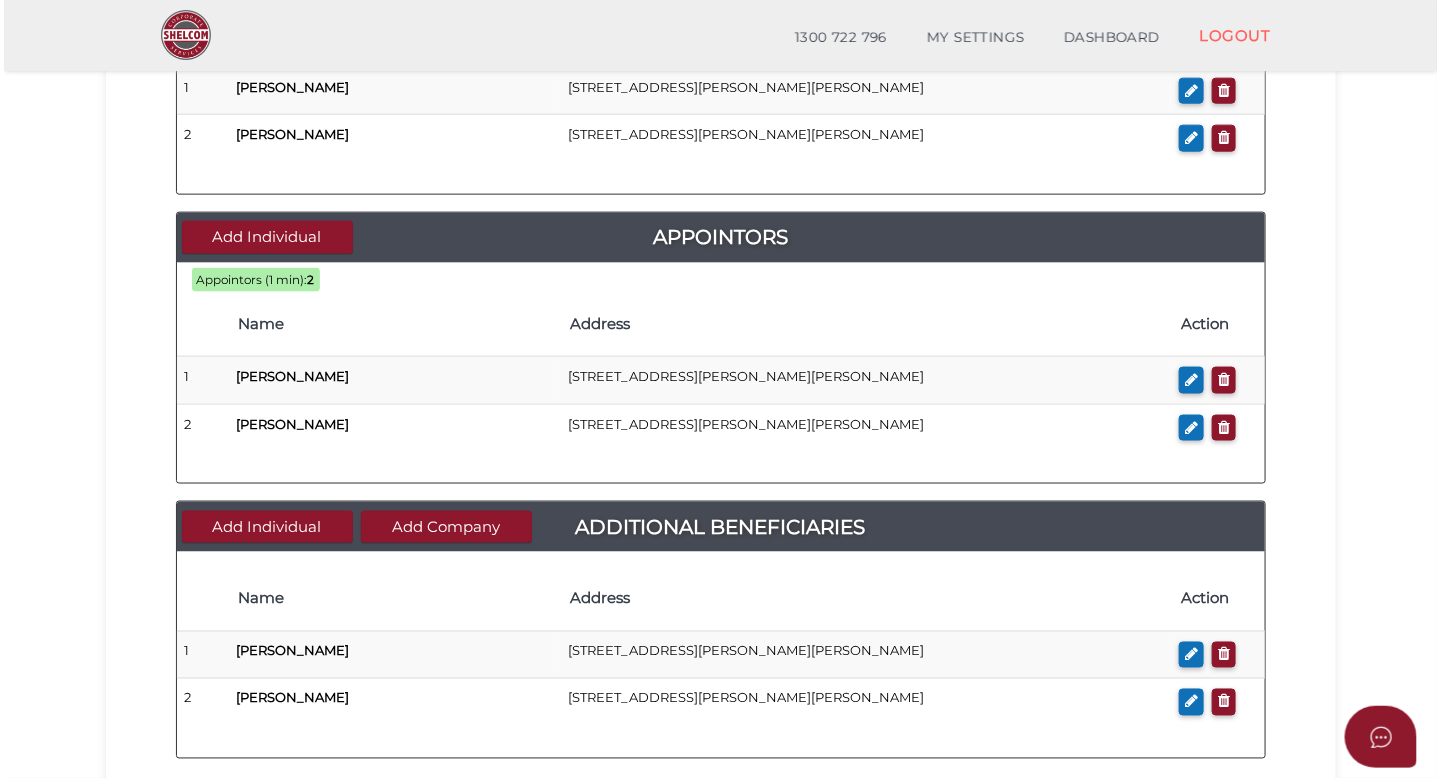 scroll, scrollTop: 0, scrollLeft: 0, axis: both 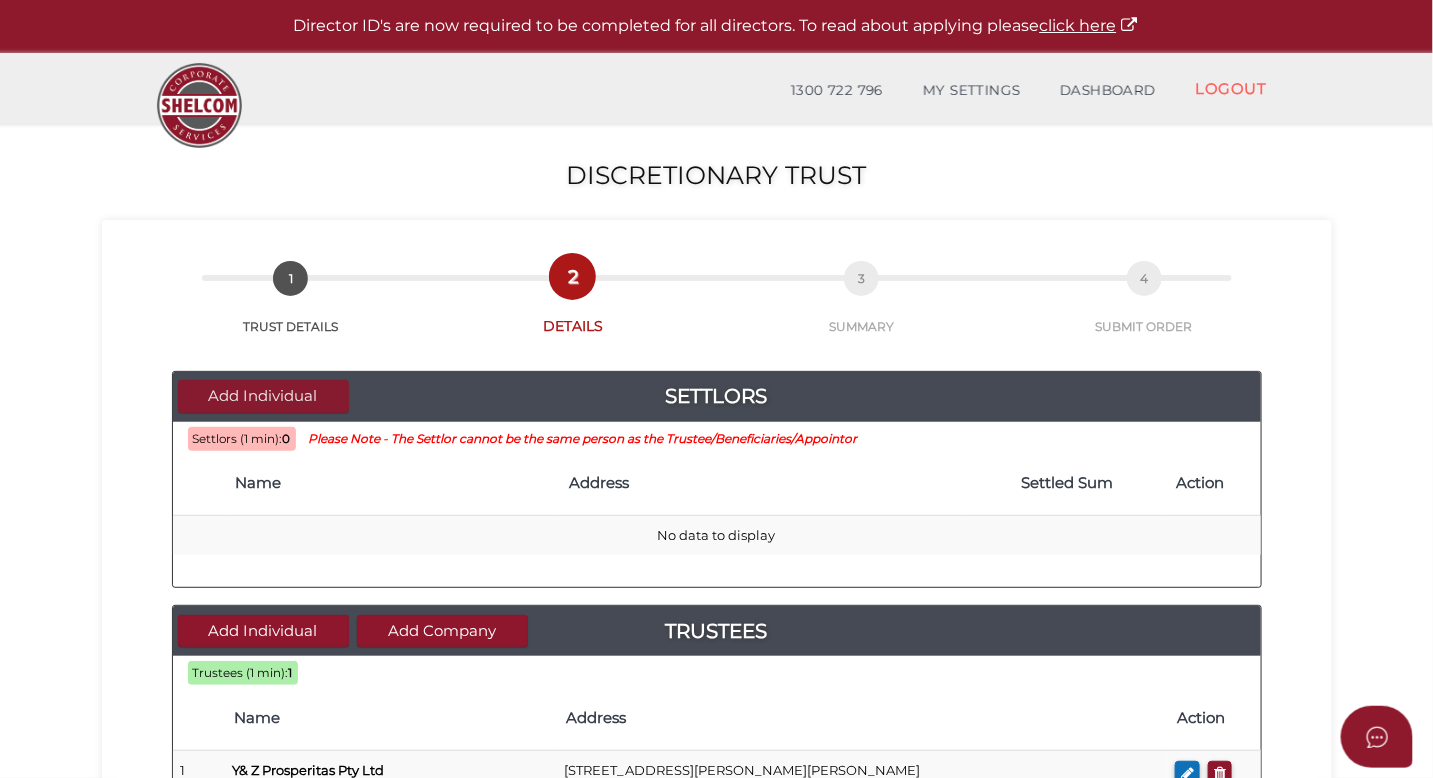click on "Add Individual" at bounding box center (263, 396) 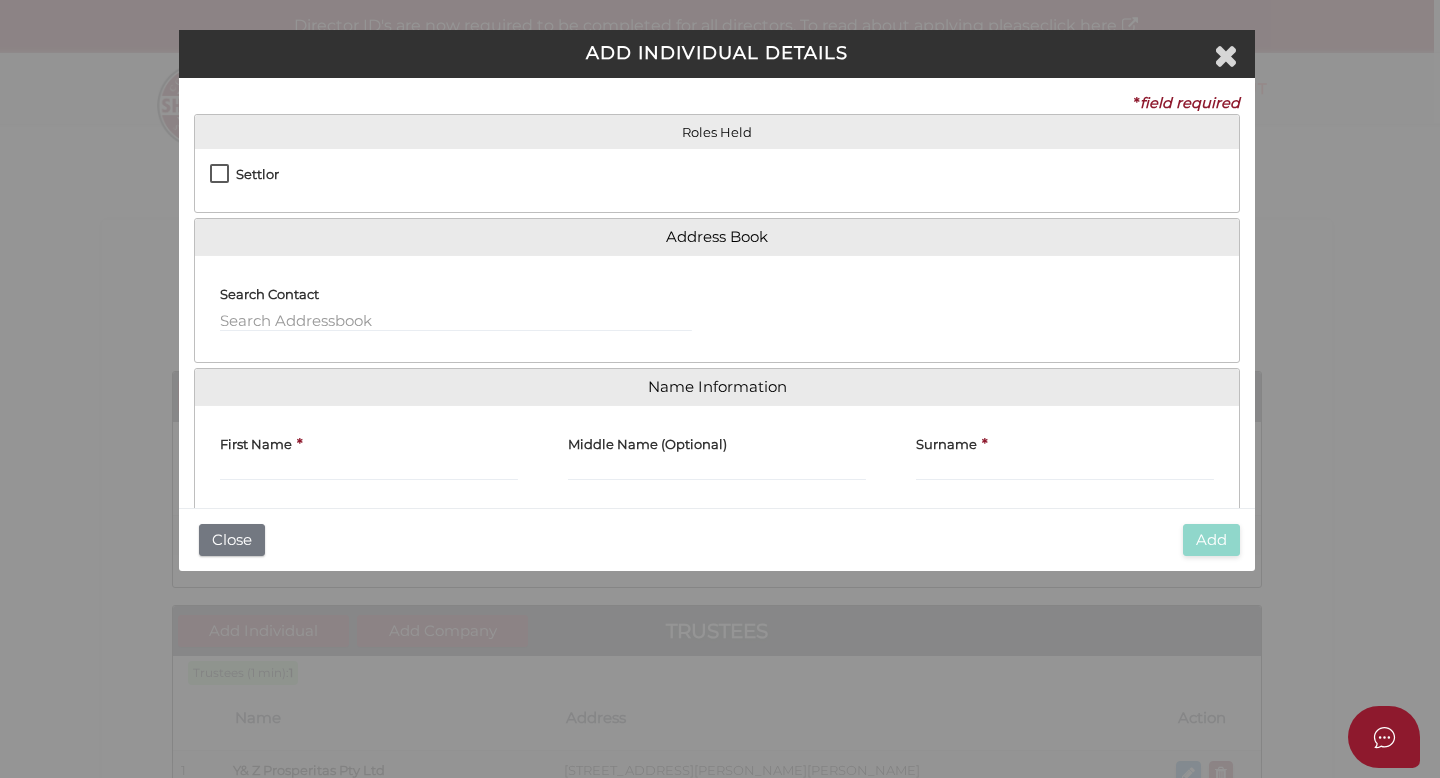 click on "Settlor
Trustee
Principal Beneficiary
Appointor
Additional Beneficiary" at bounding box center (717, 180) 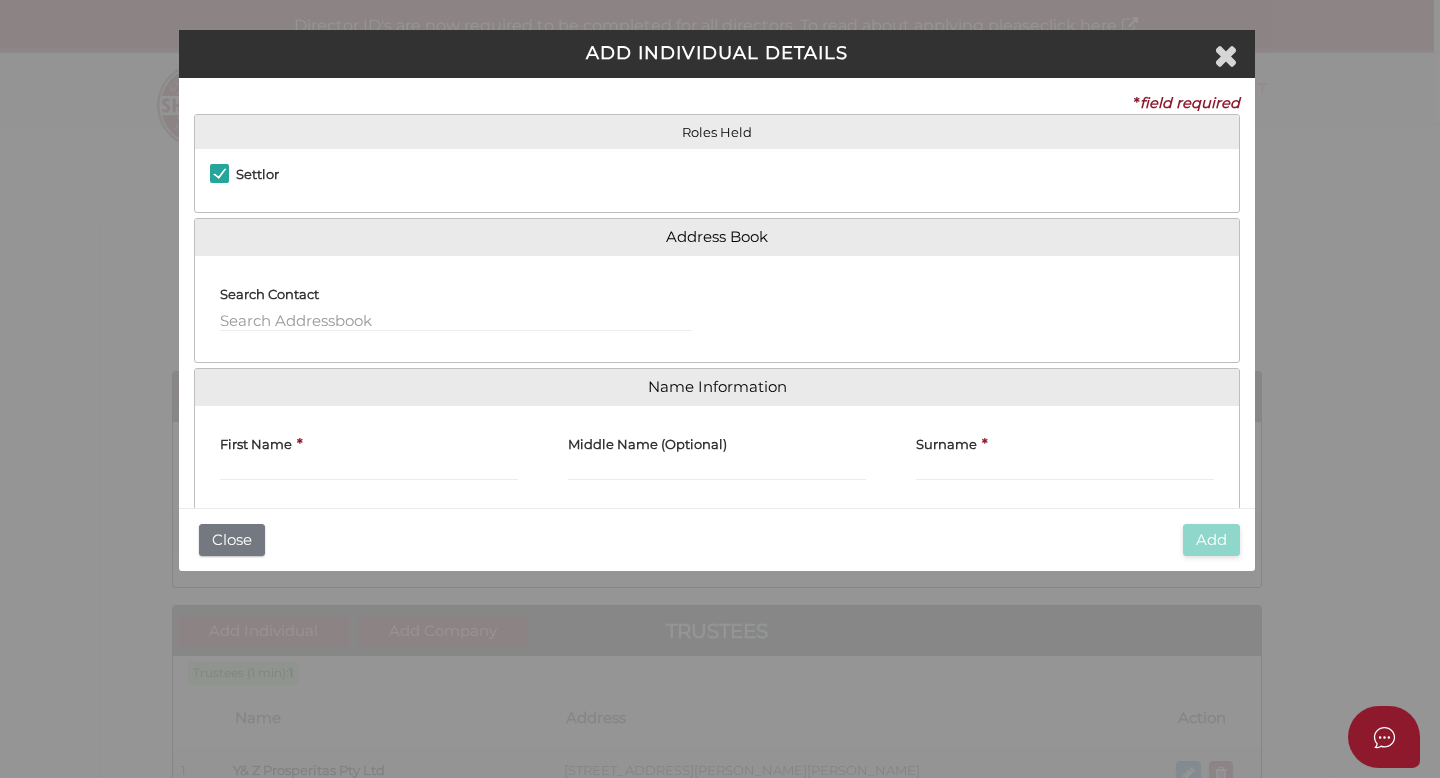 type on "10" 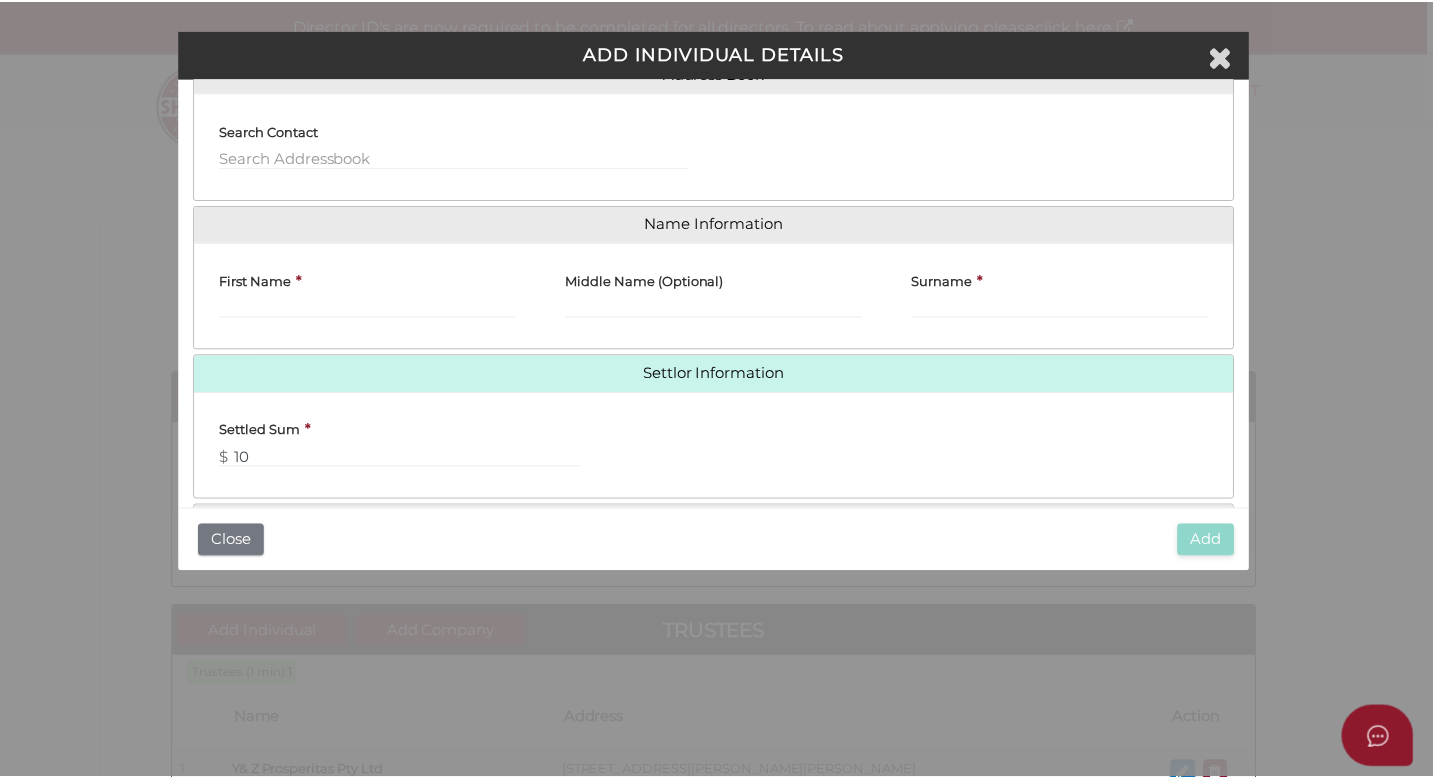 scroll, scrollTop: 230, scrollLeft: 0, axis: vertical 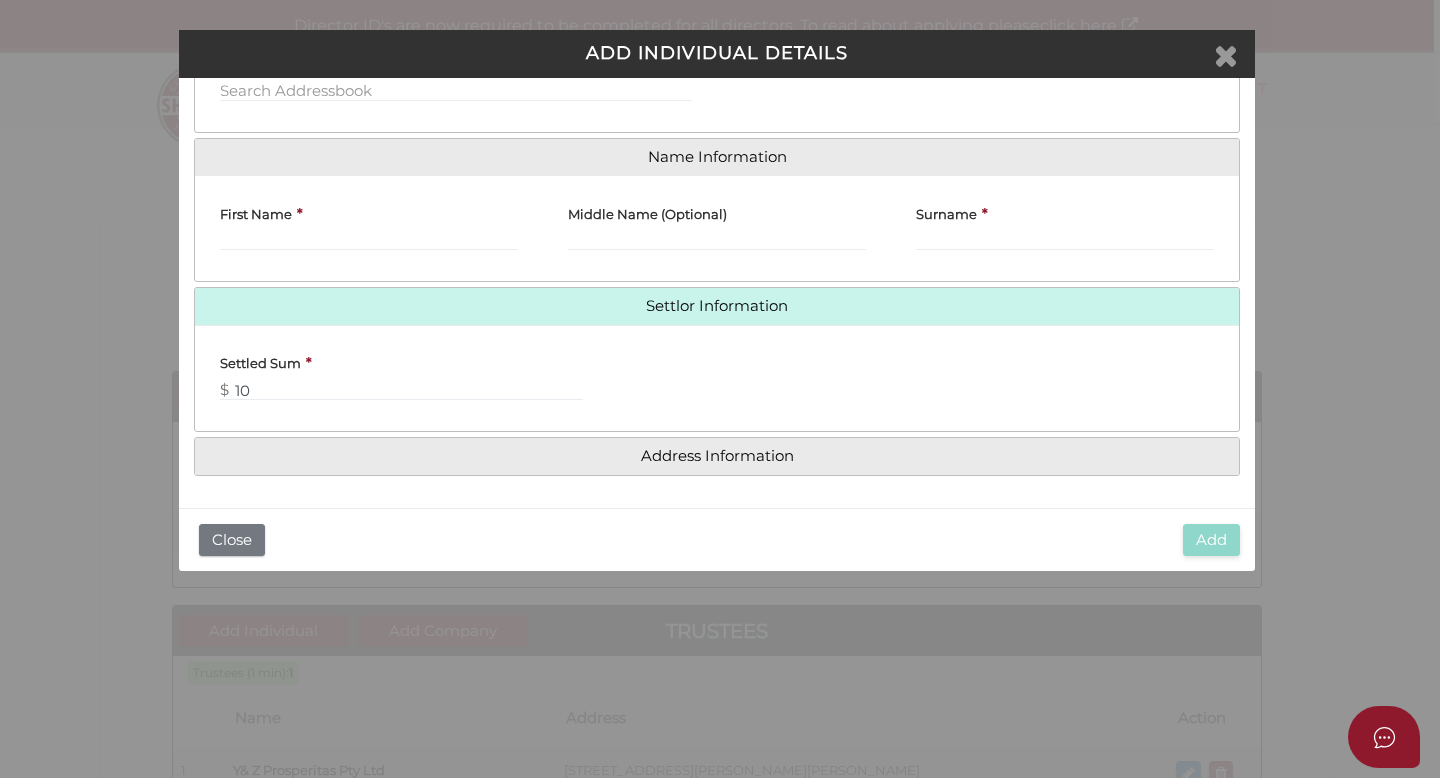 click at bounding box center (1226, 55) 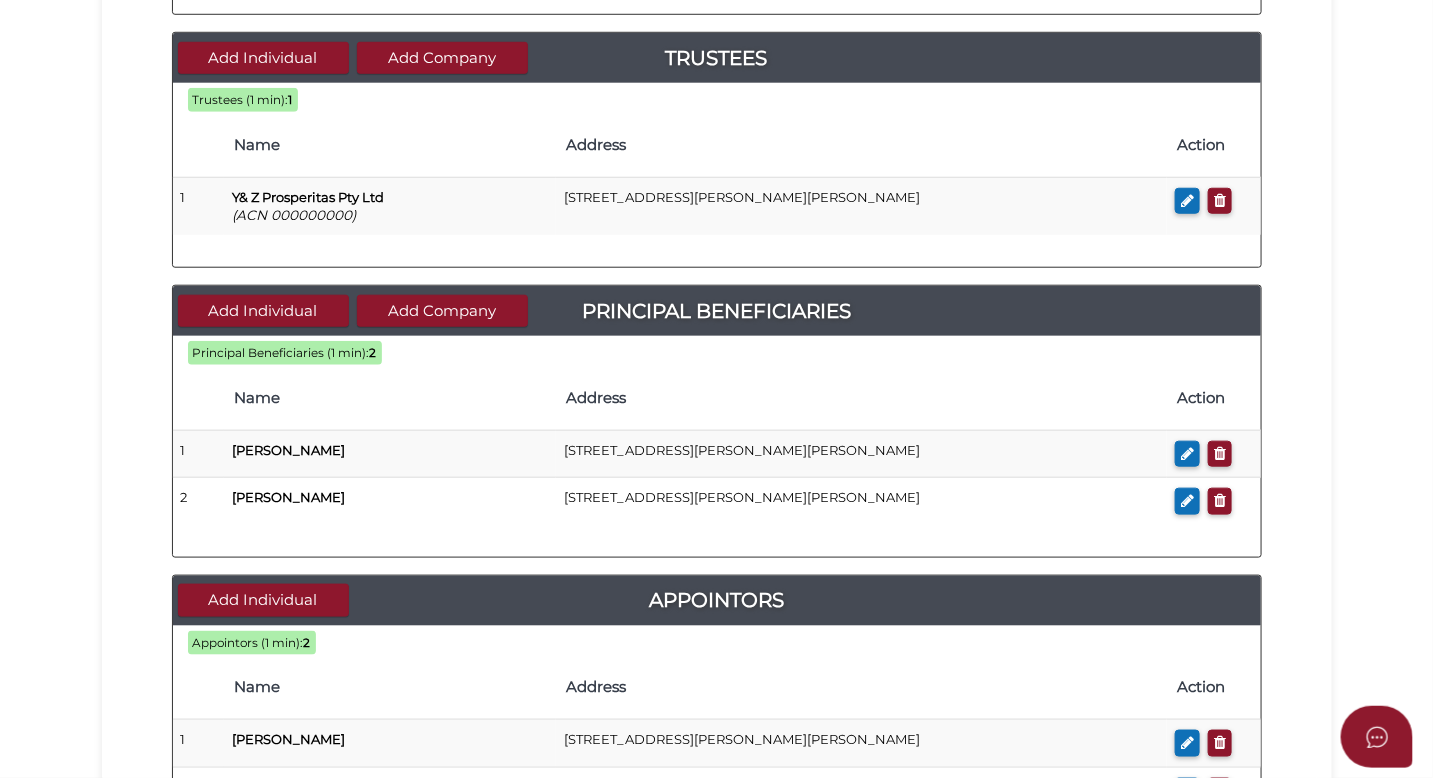 scroll, scrollTop: 1084, scrollLeft: 0, axis: vertical 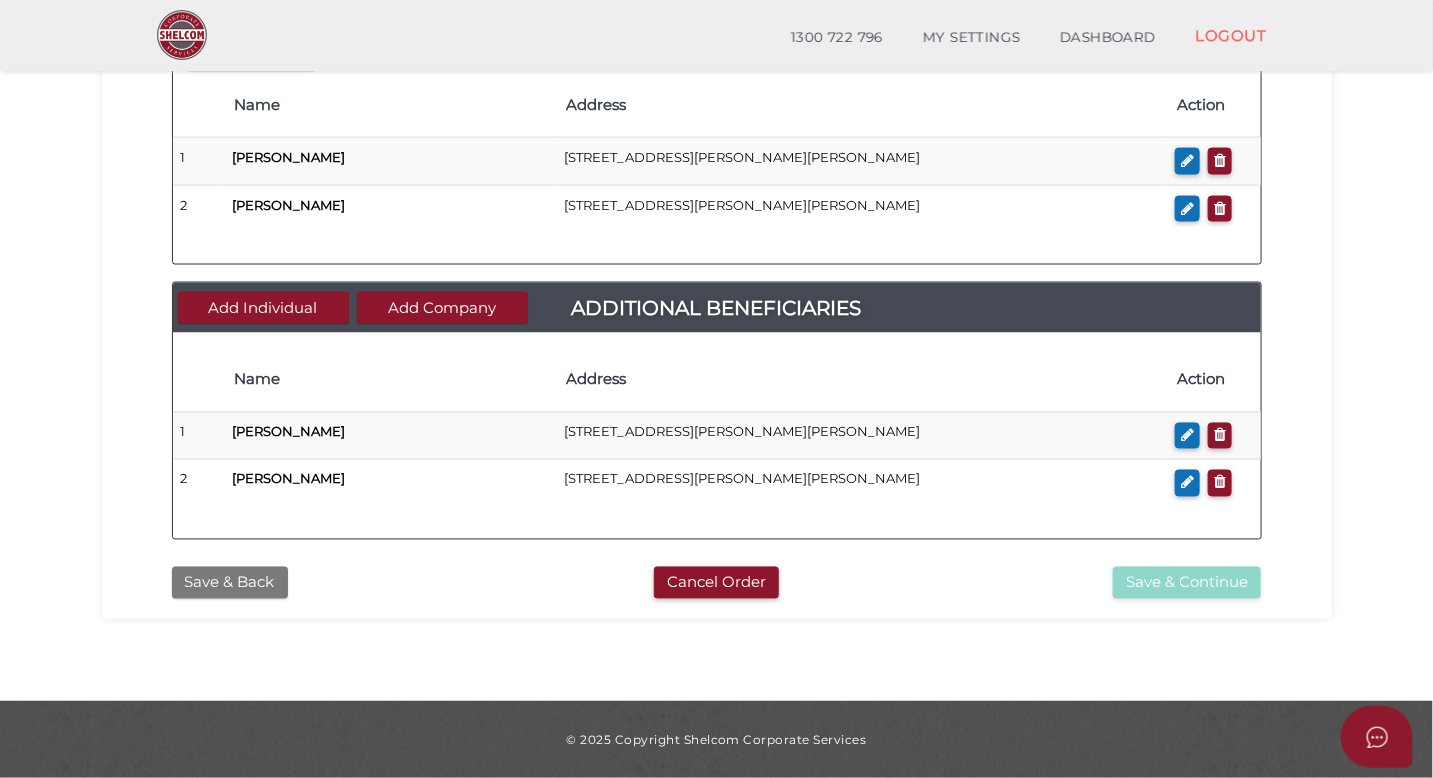 click on "Save & Back" at bounding box center [230, 583] 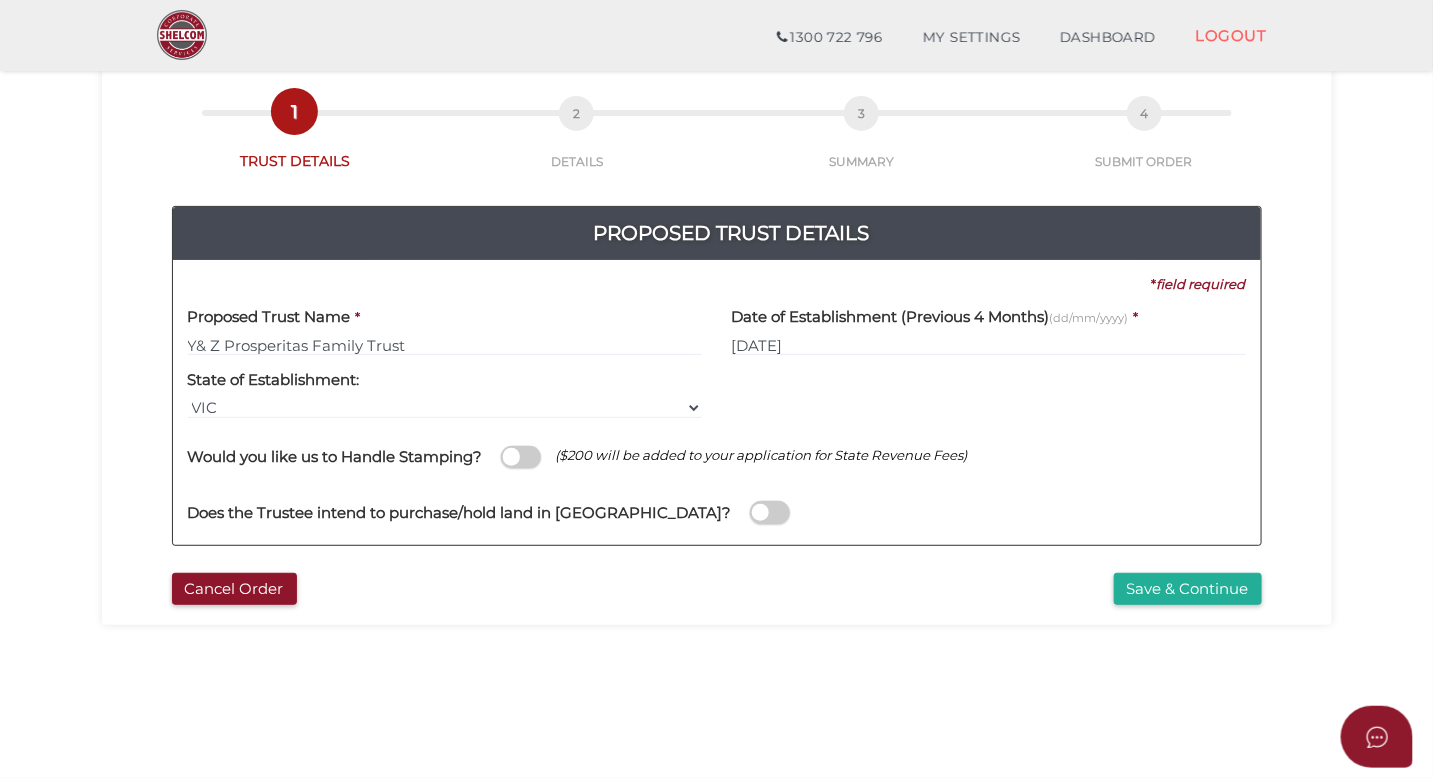 scroll, scrollTop: 64, scrollLeft: 0, axis: vertical 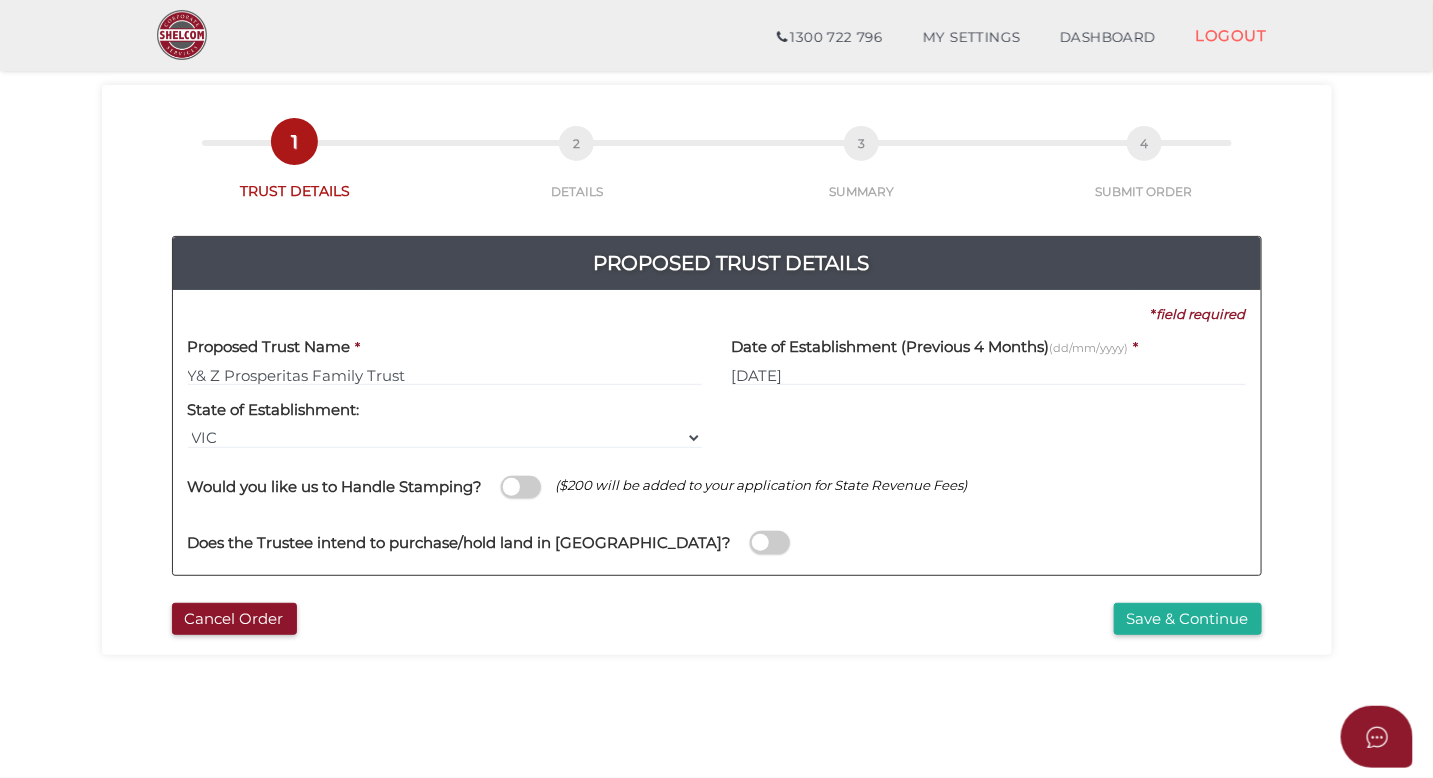 click at bounding box center (770, 542) 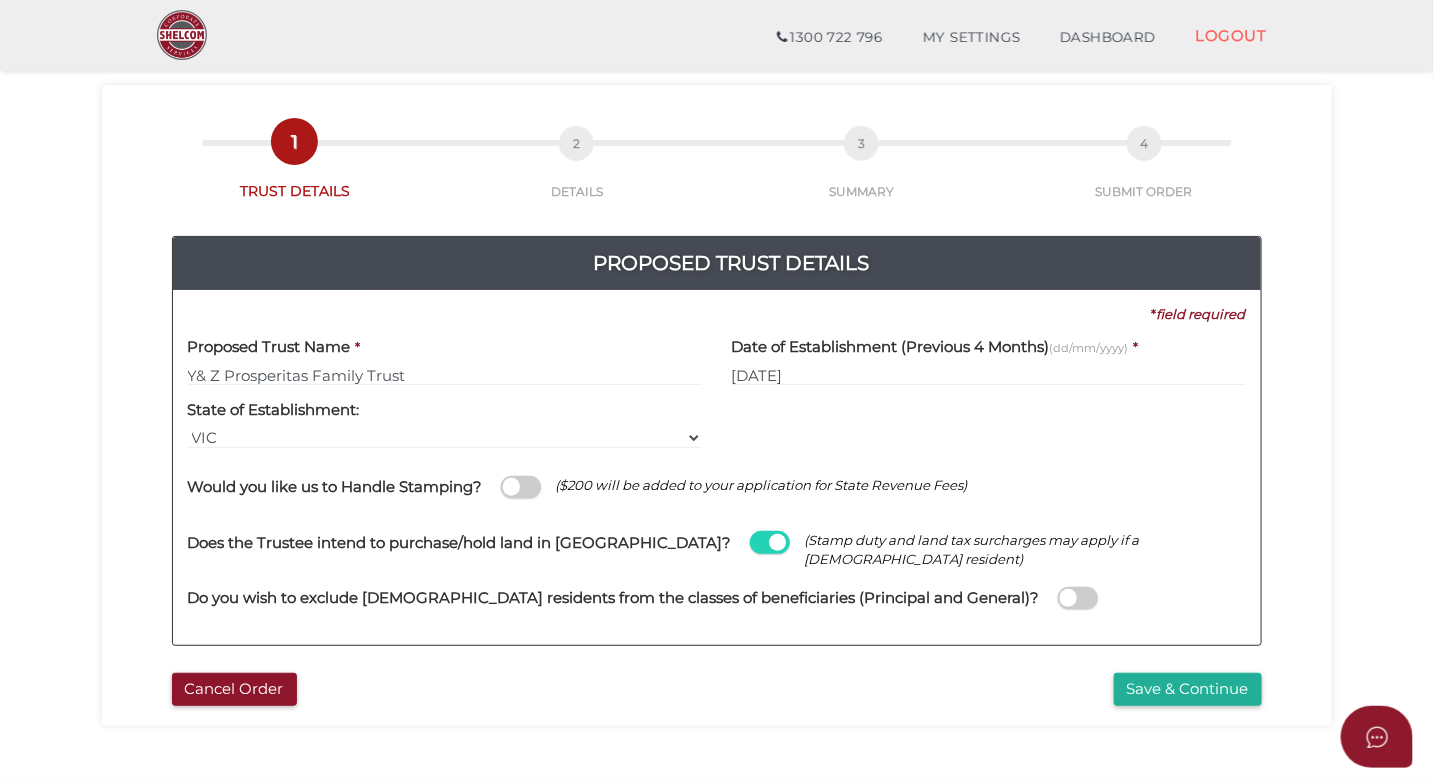 click at bounding box center [770, 542] 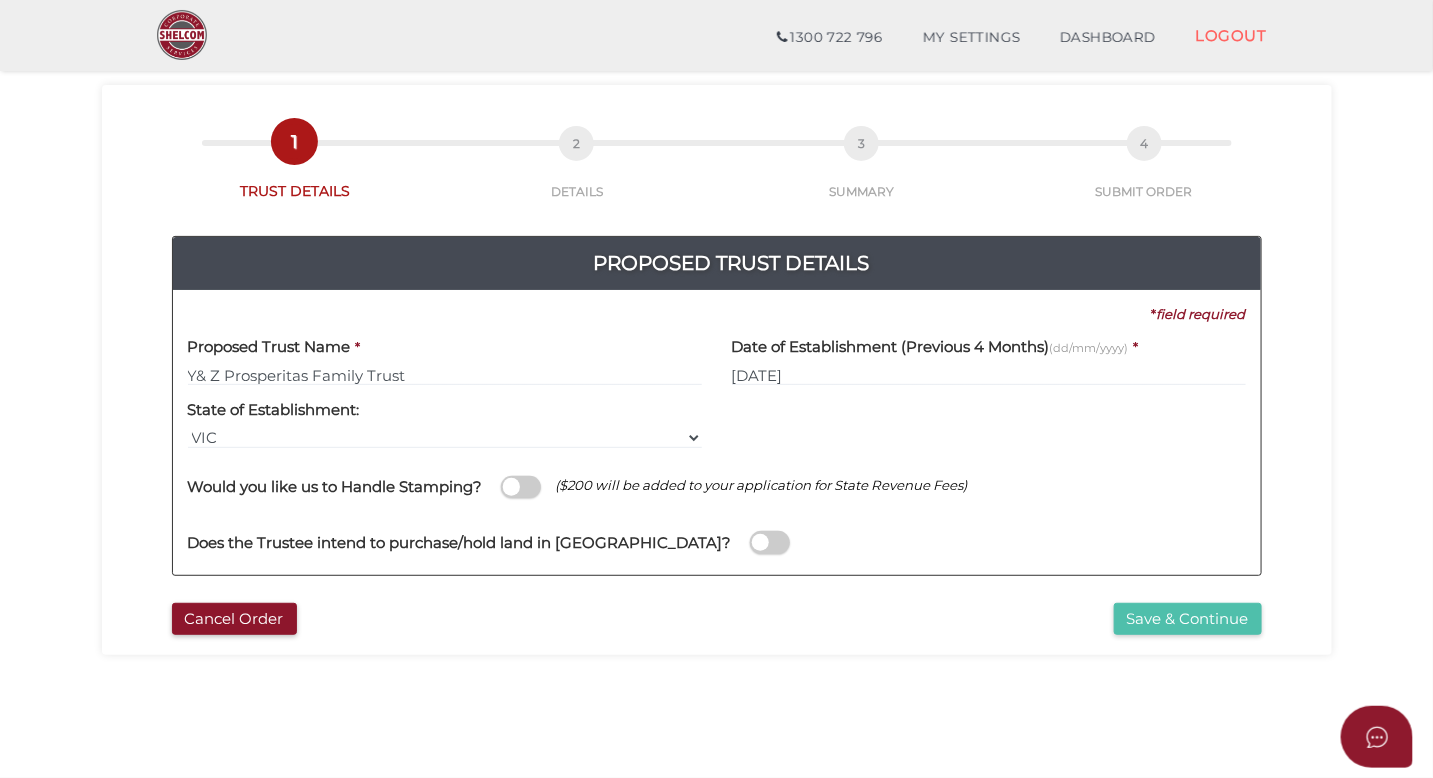 click on "Save & Continue" at bounding box center (1188, 619) 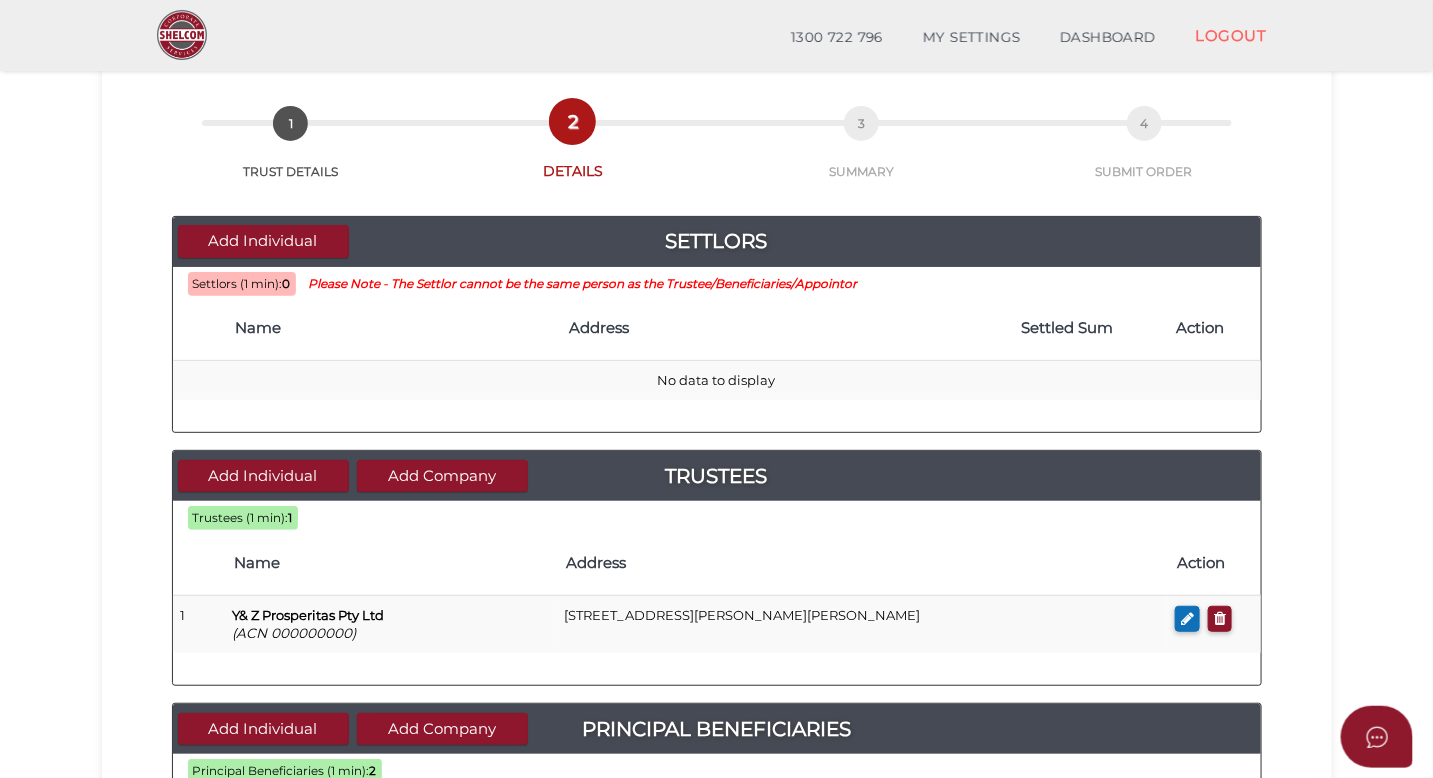 scroll, scrollTop: 1084, scrollLeft: 0, axis: vertical 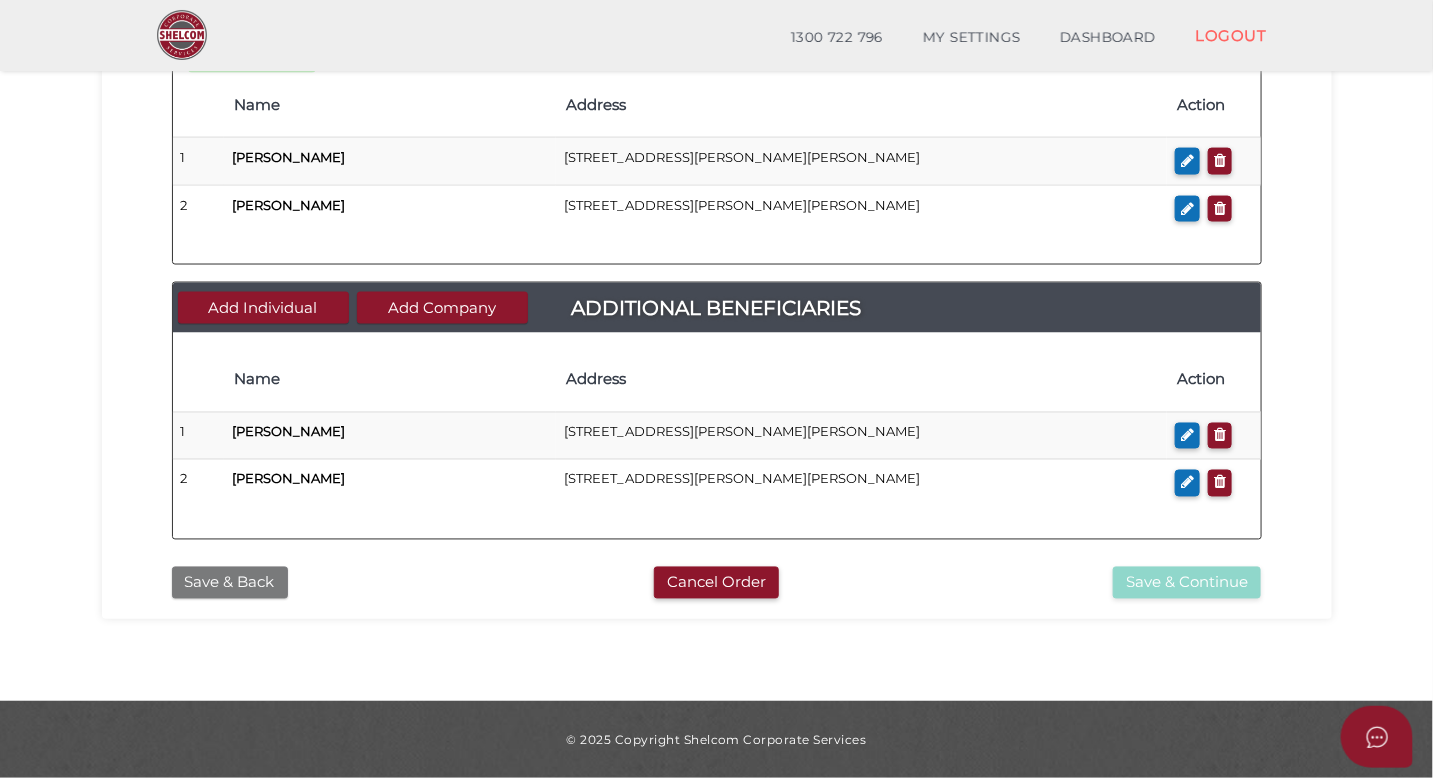 click on "Save & Back" at bounding box center [230, 583] 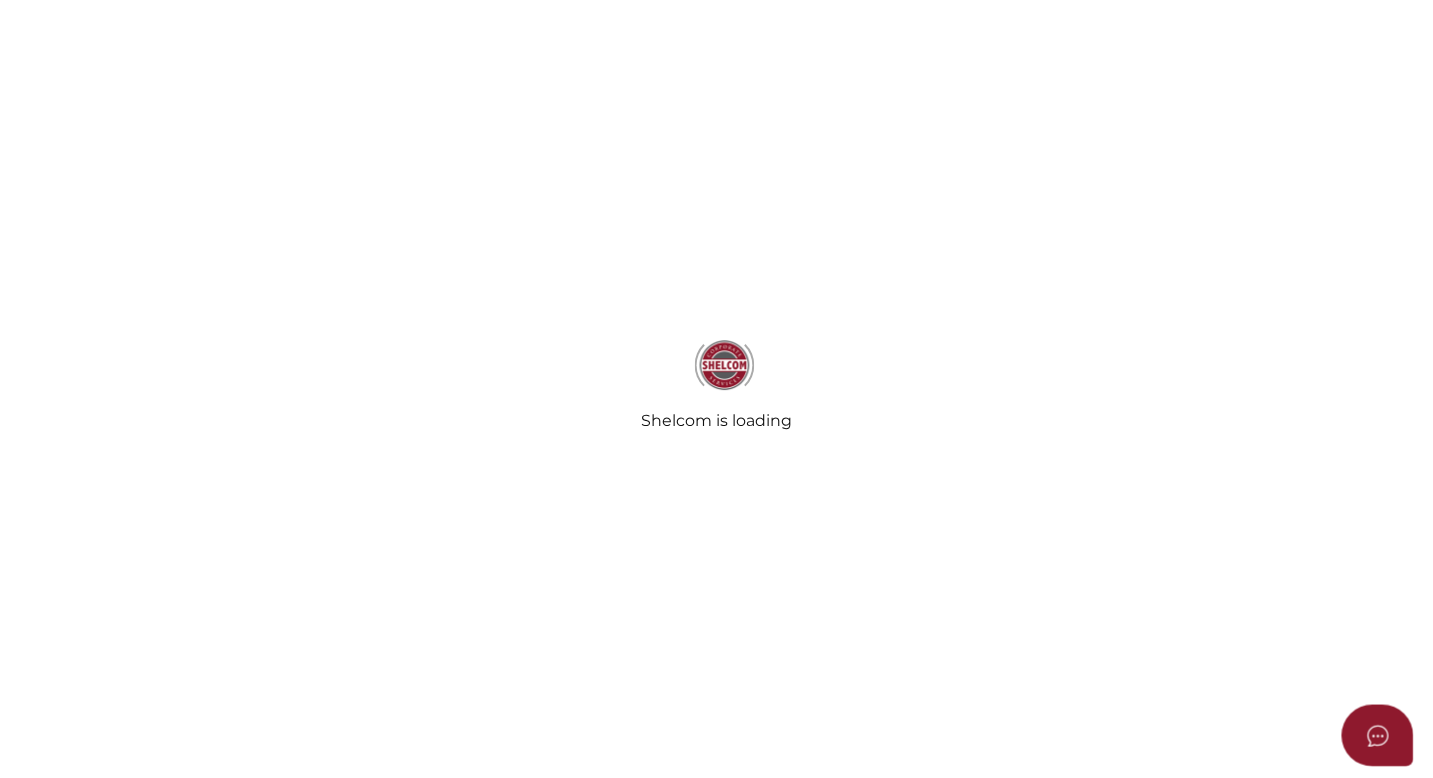 scroll, scrollTop: 0, scrollLeft: 0, axis: both 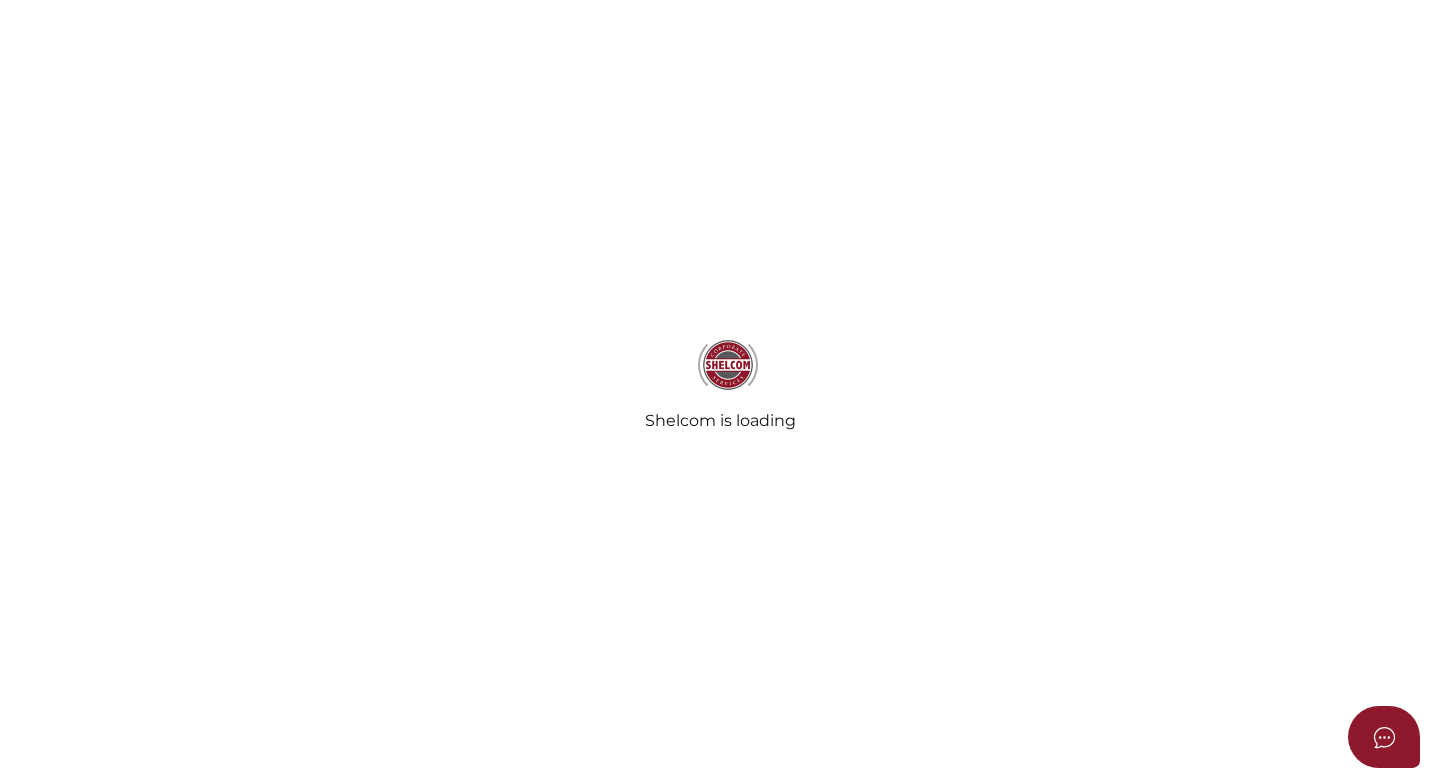 type on "Y& Z Prosperitas Family Trust" 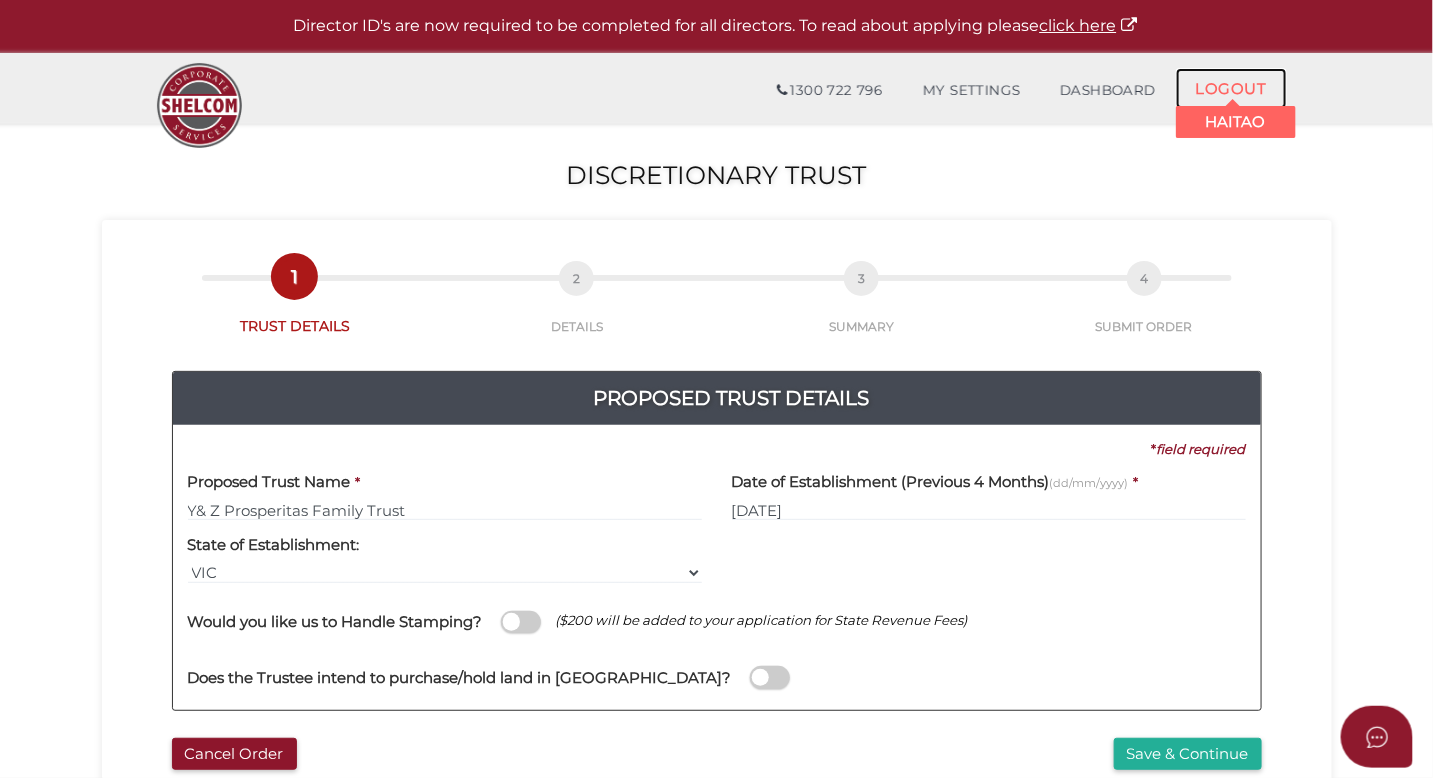 click on "LOGOUT" at bounding box center [1231, 88] 